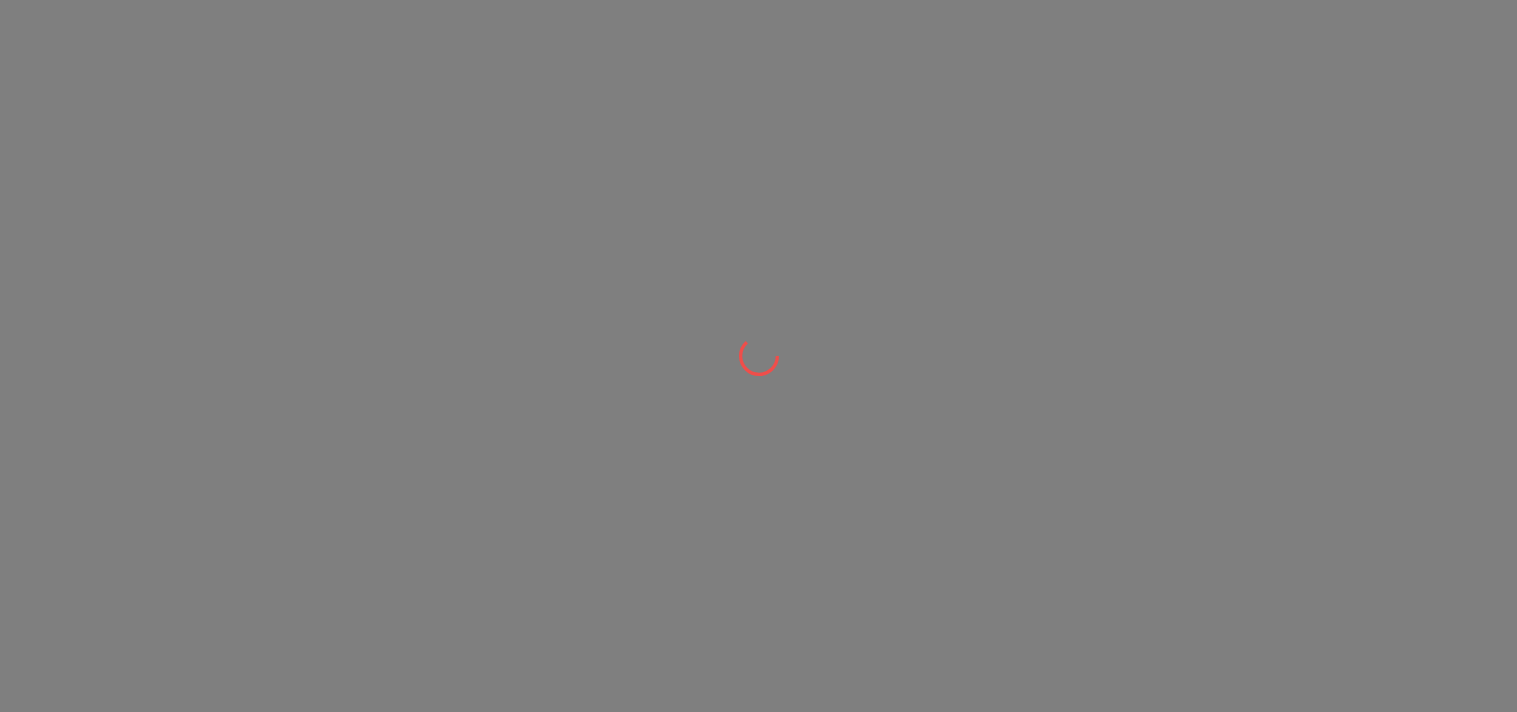 scroll, scrollTop: 0, scrollLeft: 0, axis: both 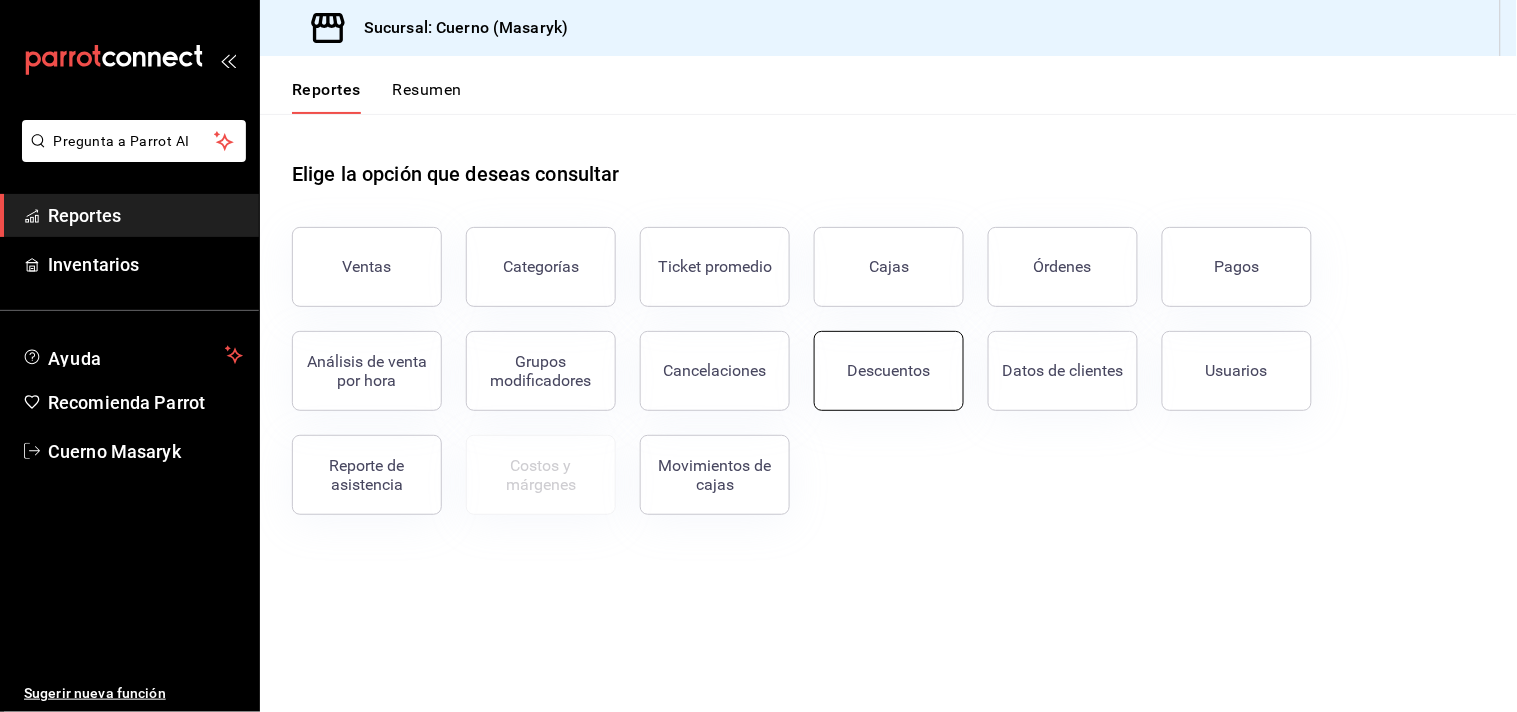 click on "Descuentos" at bounding box center (889, 371) 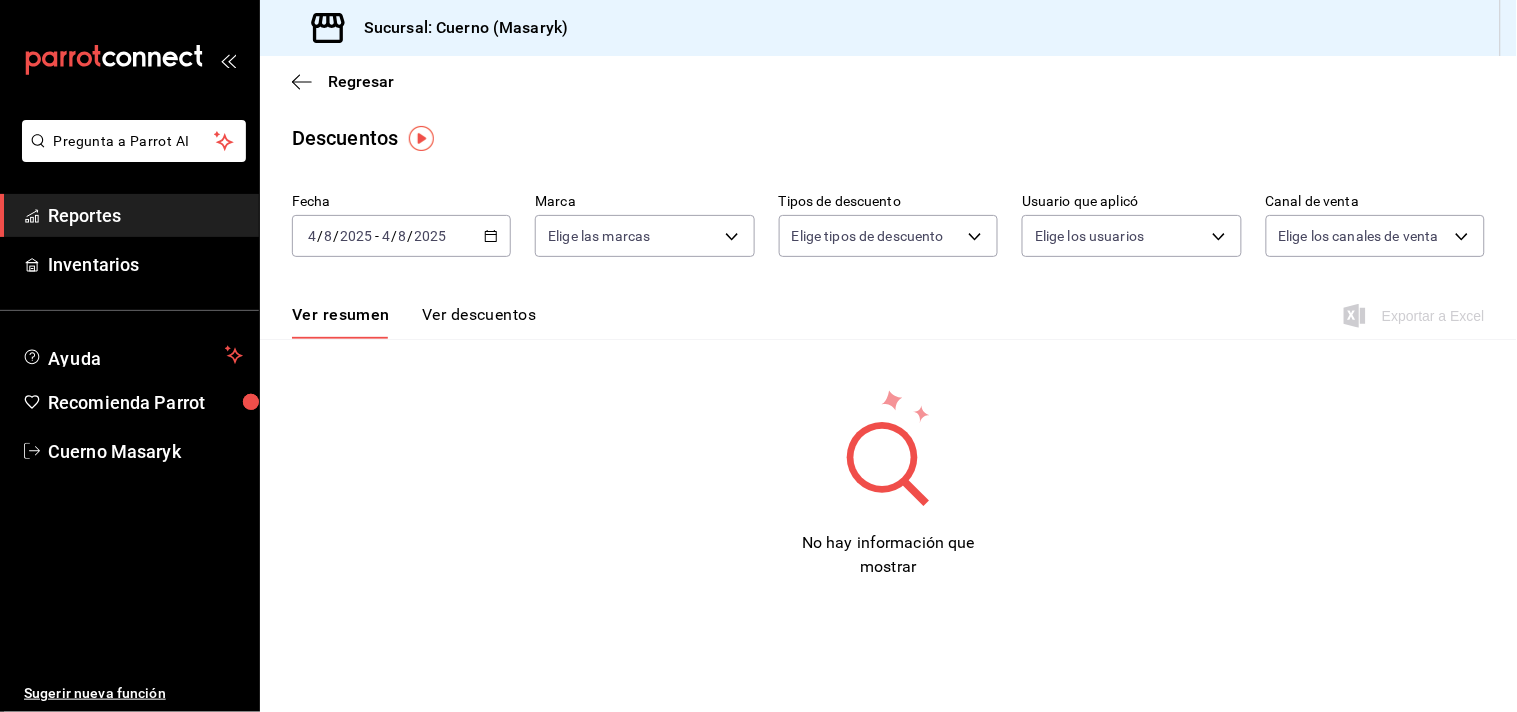 click 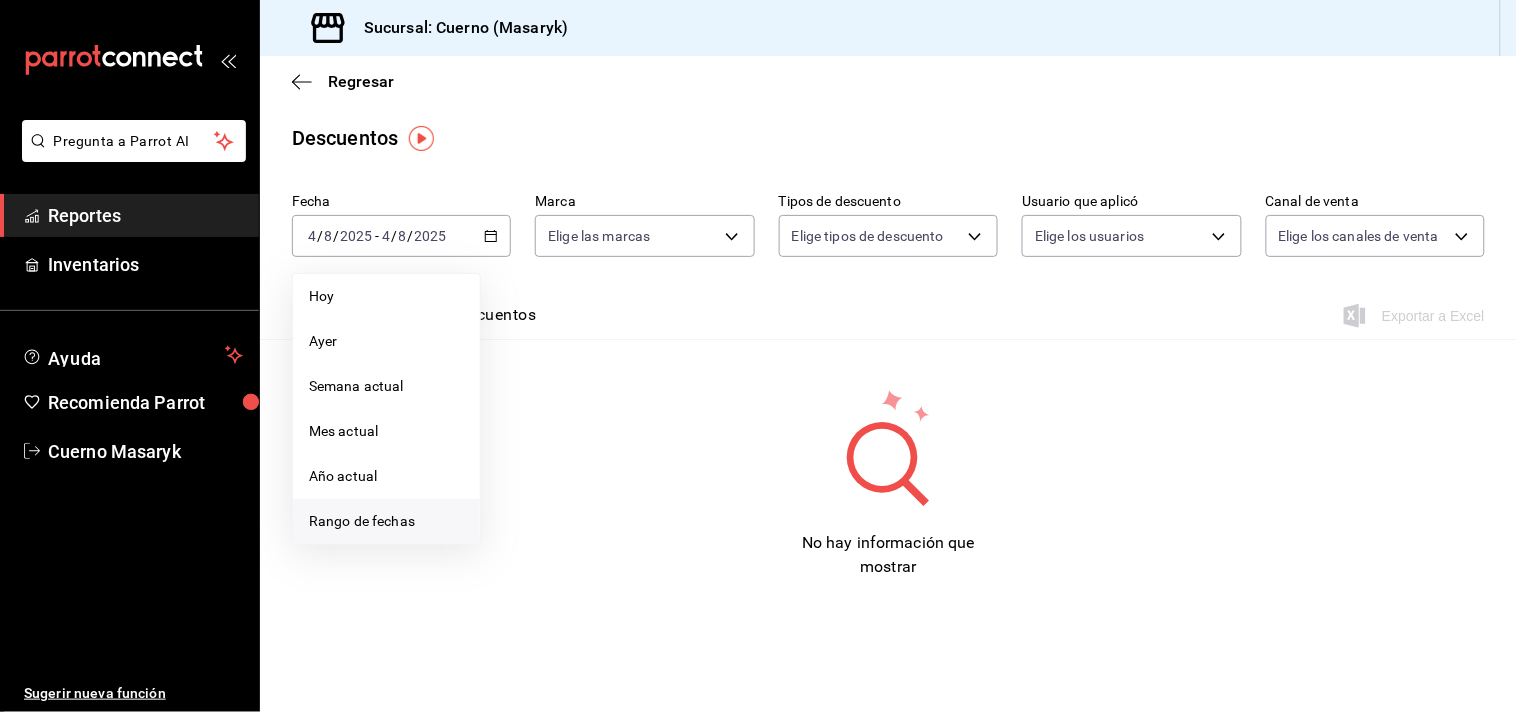 click on "Rango de fechas" at bounding box center (386, 521) 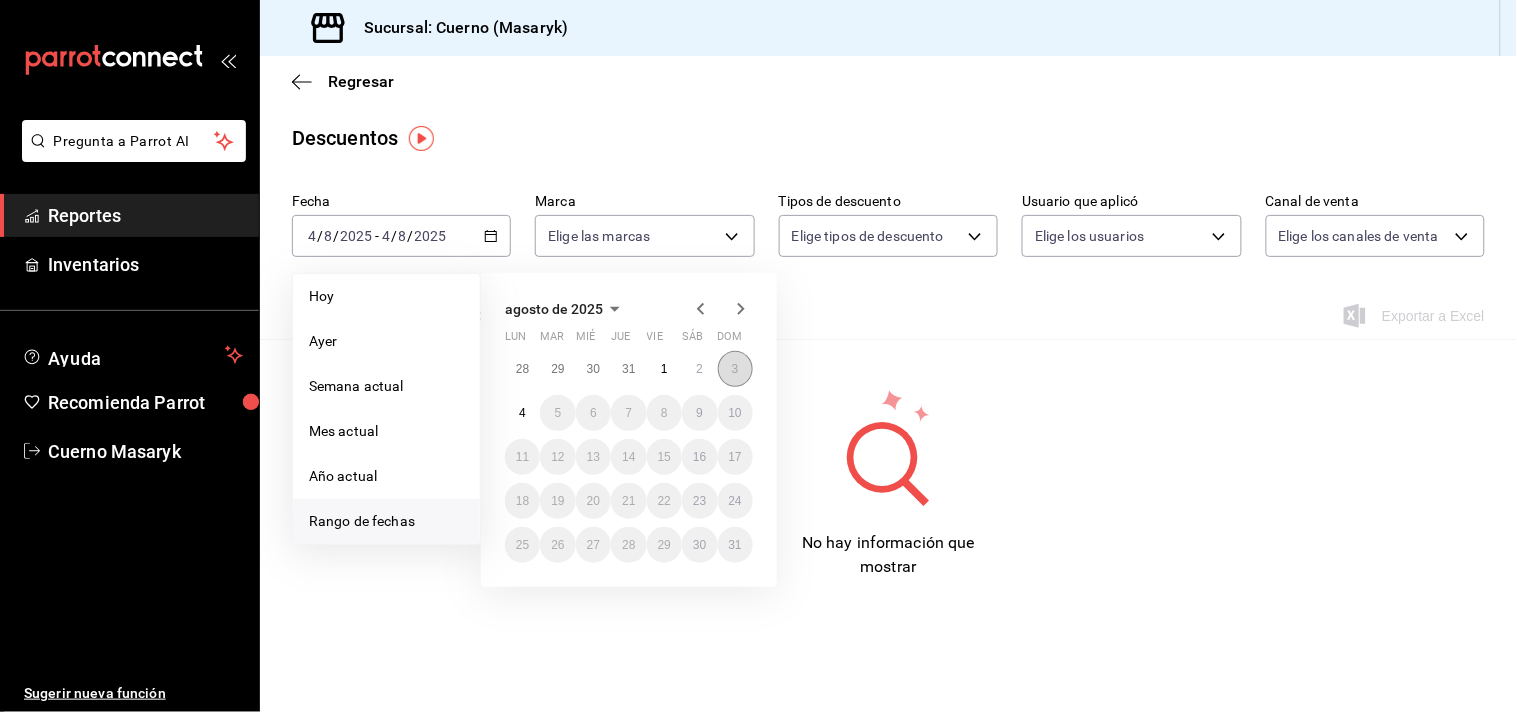 click on "3" at bounding box center (735, 369) 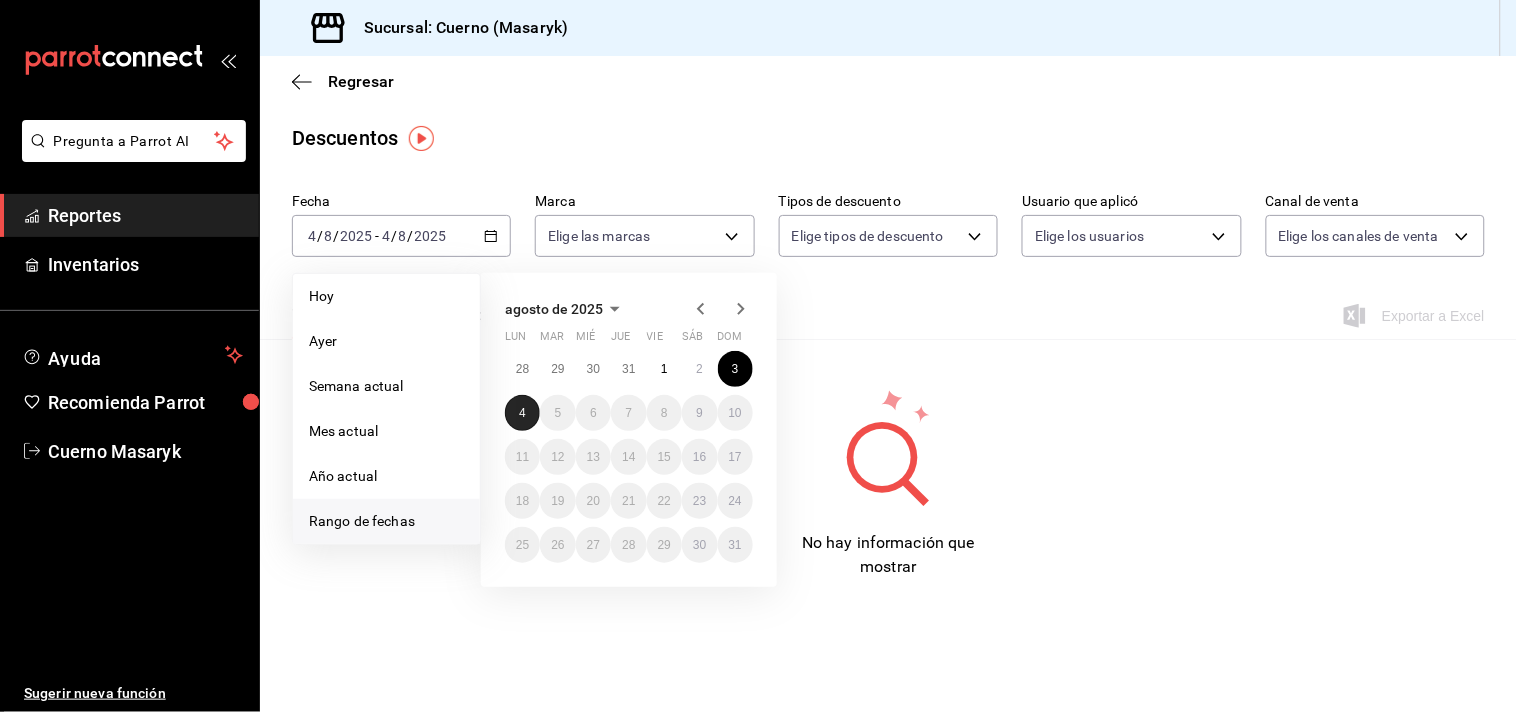 click on "4" at bounding box center (522, 413) 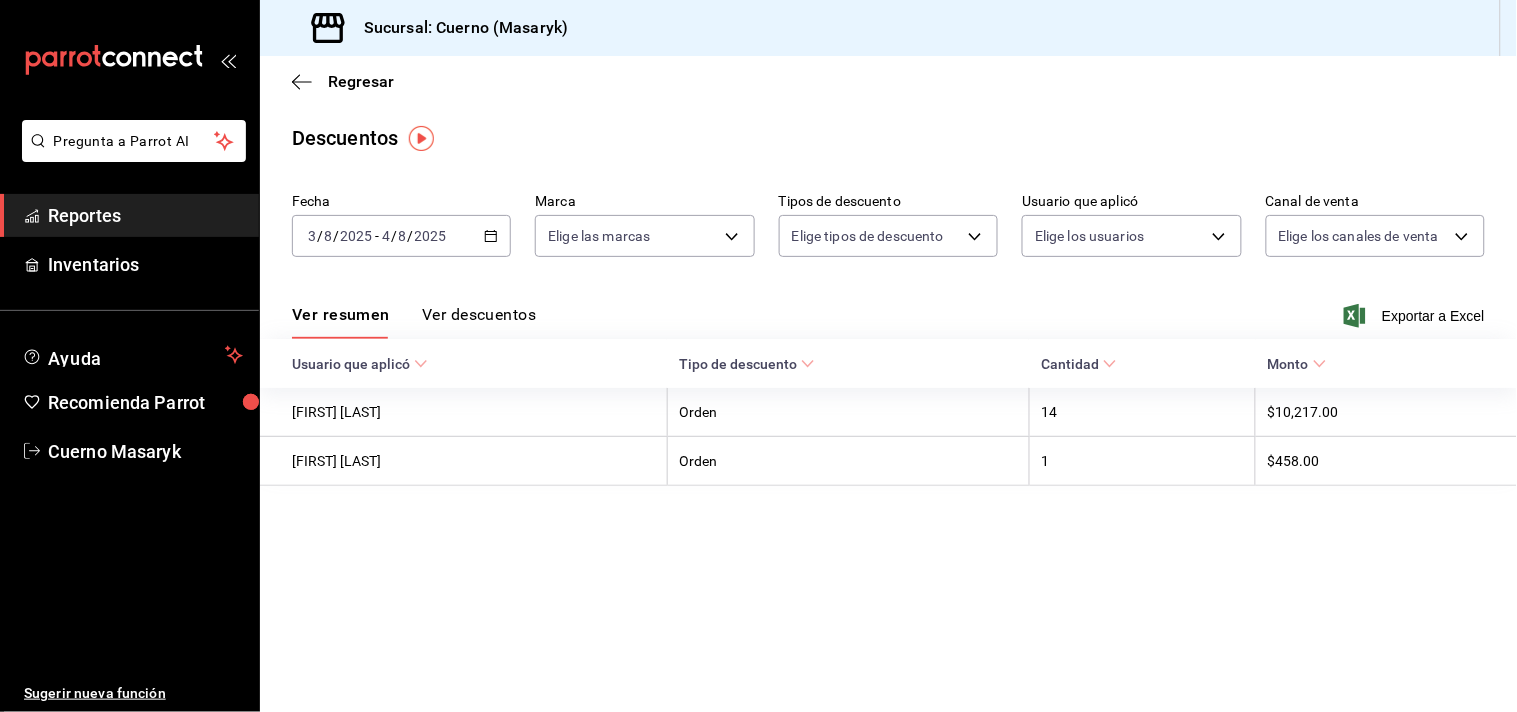 click on "Ver descuentos" at bounding box center [479, 322] 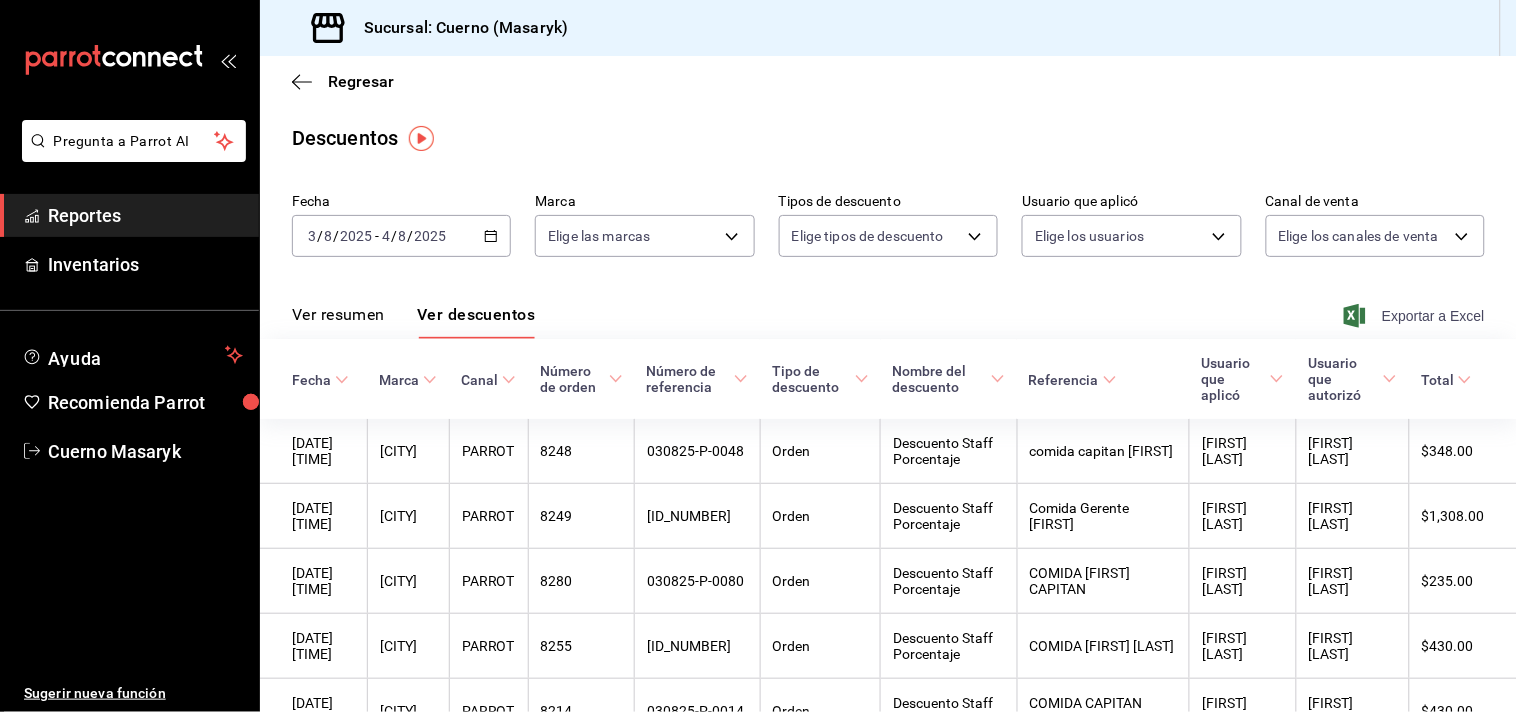 click on "Exportar a Excel" at bounding box center [1416, 316] 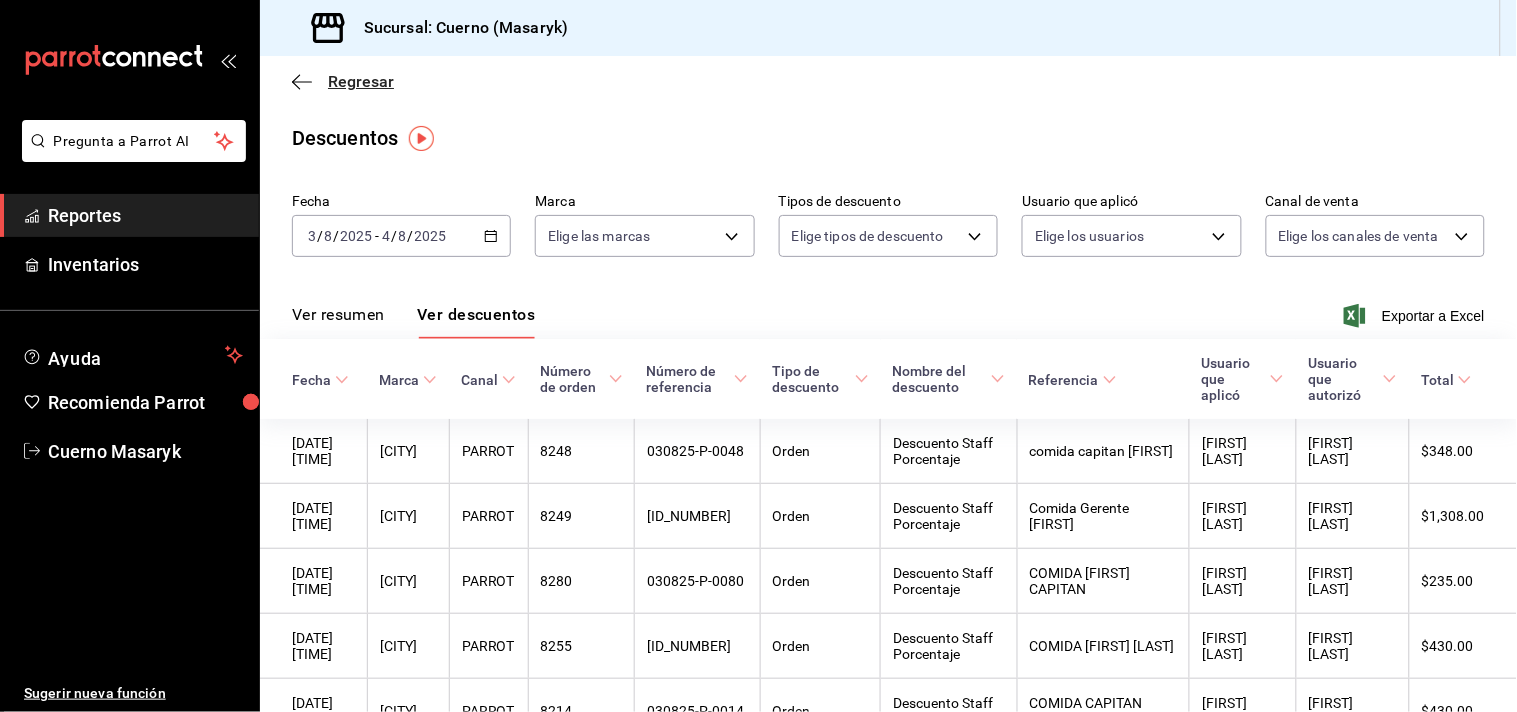 click on "Regresar" at bounding box center [361, 81] 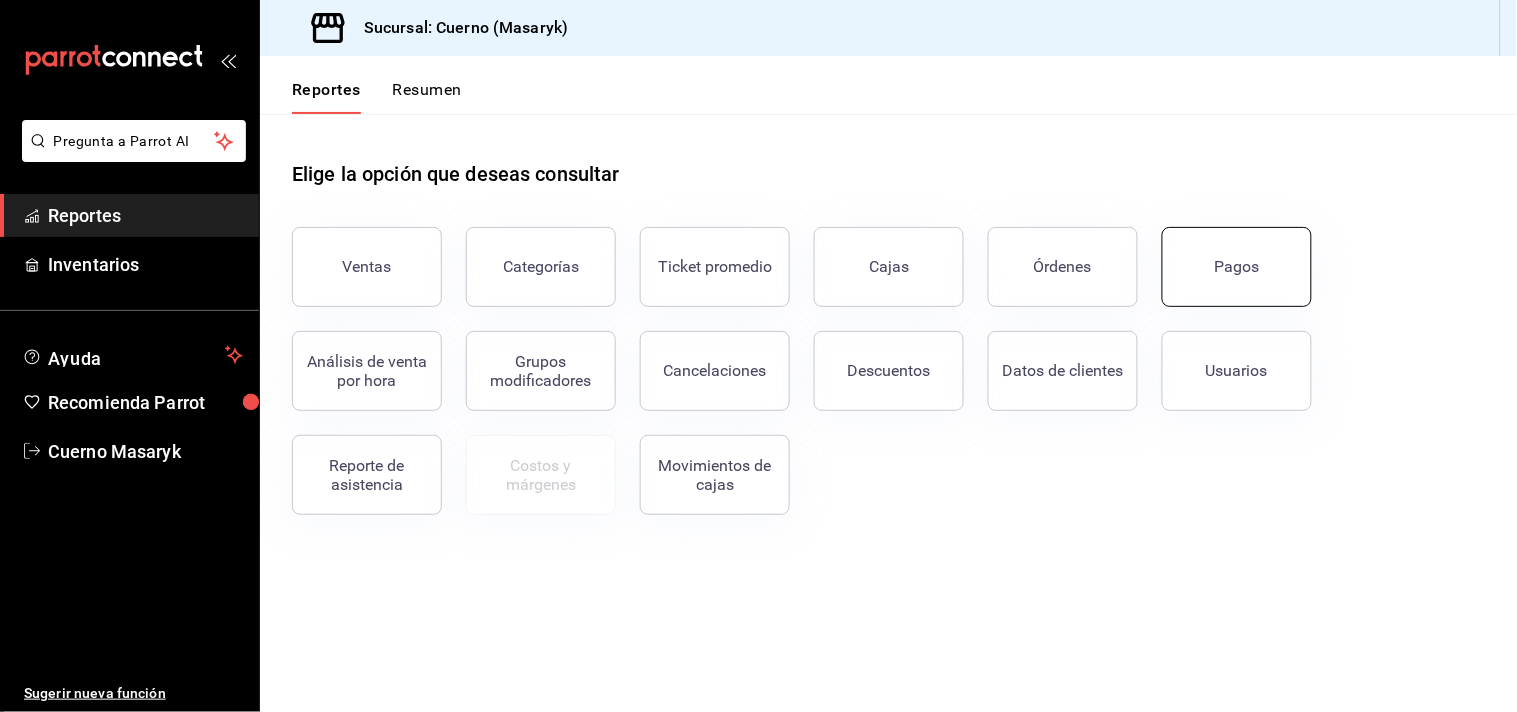 click on "Pagos" at bounding box center (1237, 266) 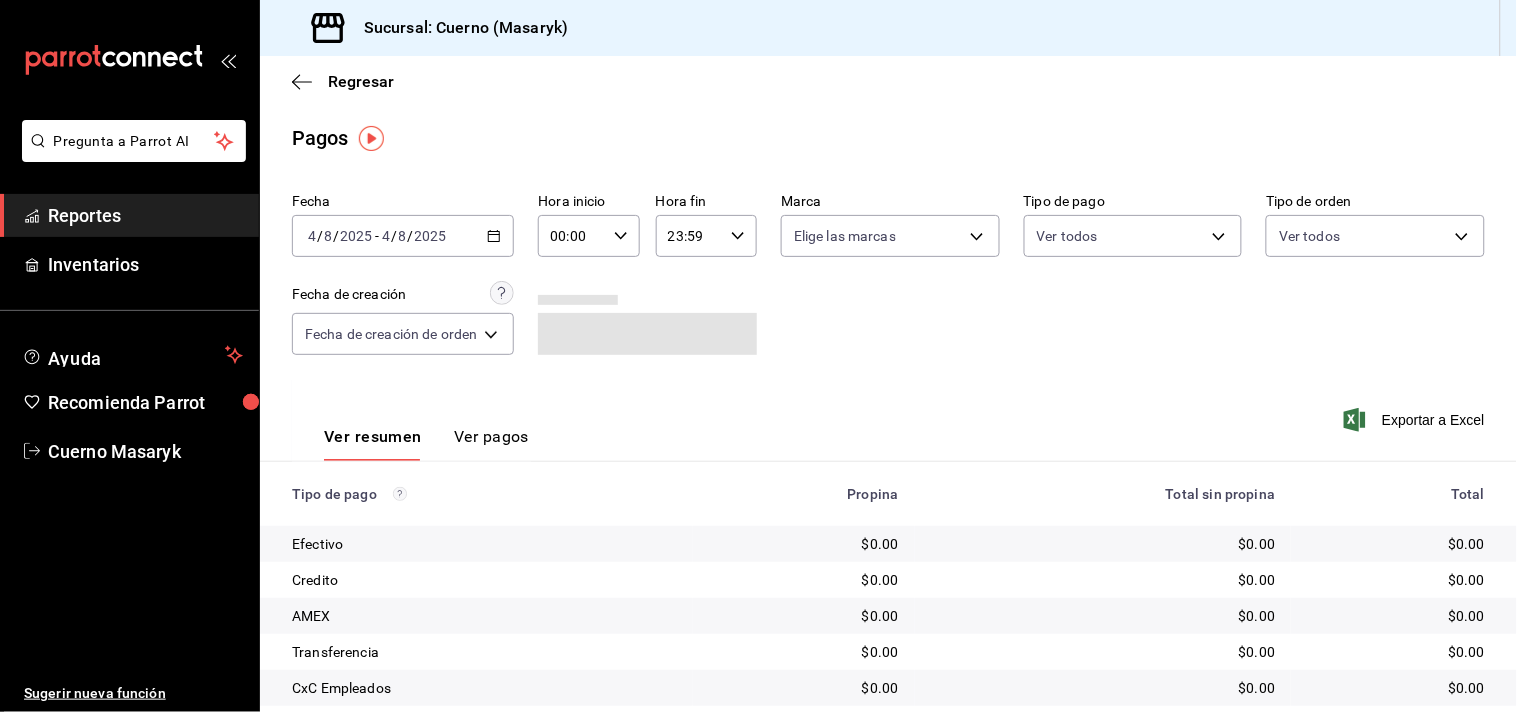 click 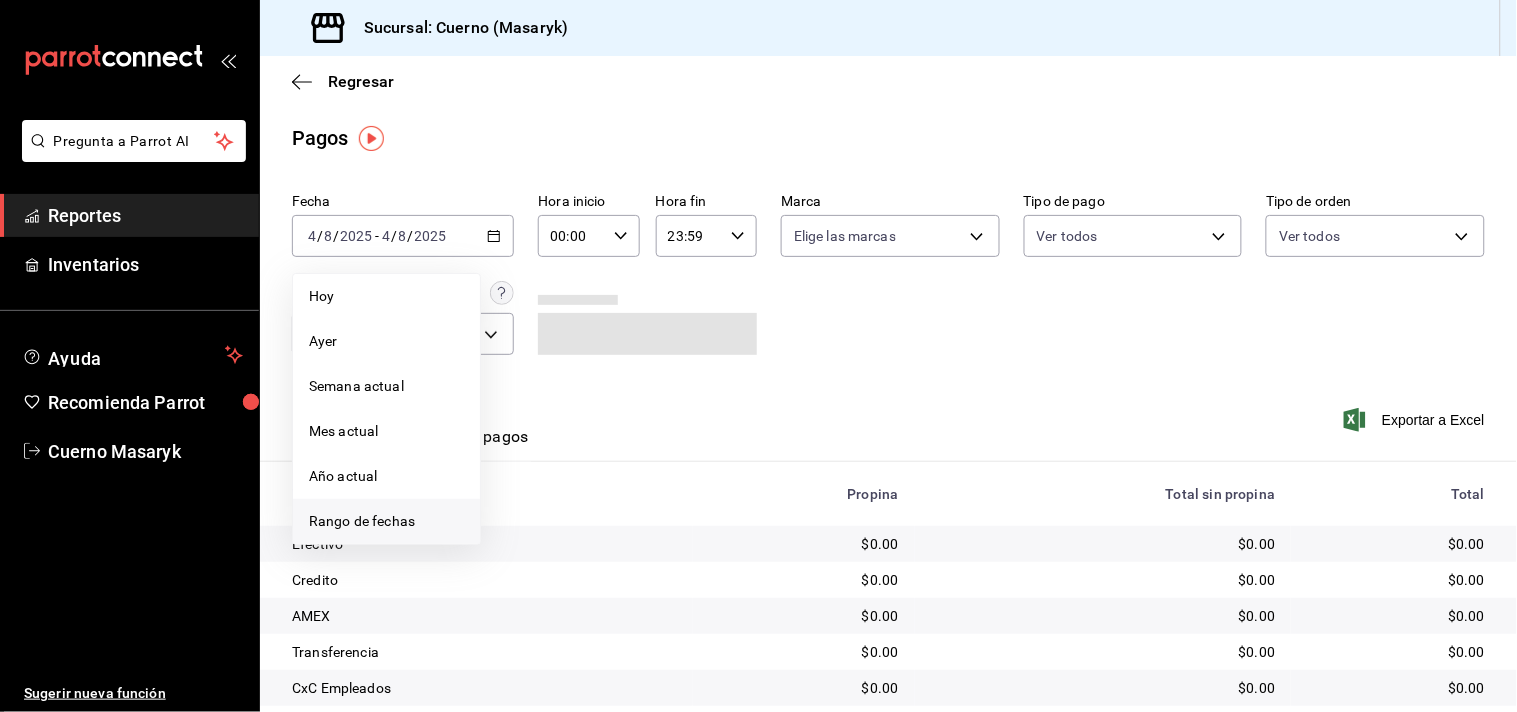 click on "Rango de fechas" at bounding box center (386, 521) 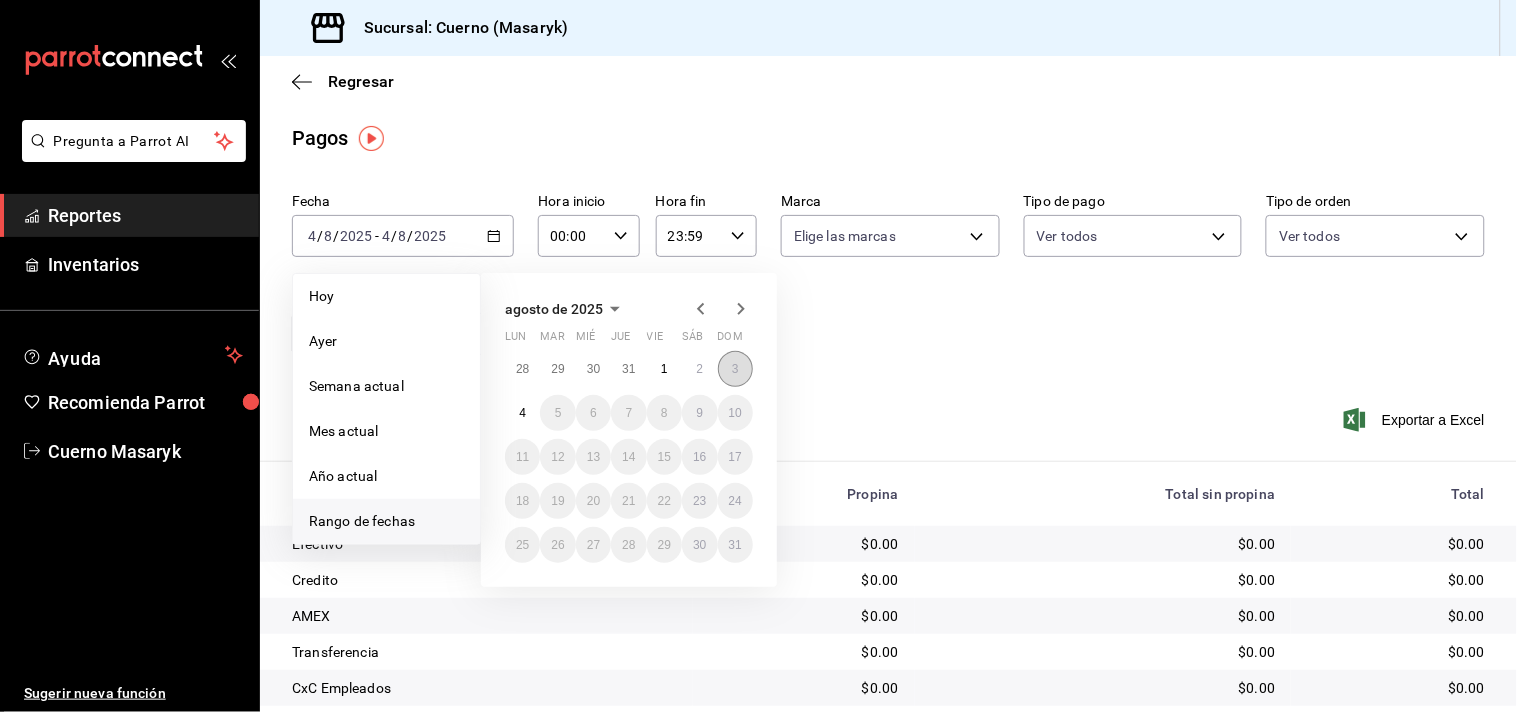 click on "3" at bounding box center (735, 369) 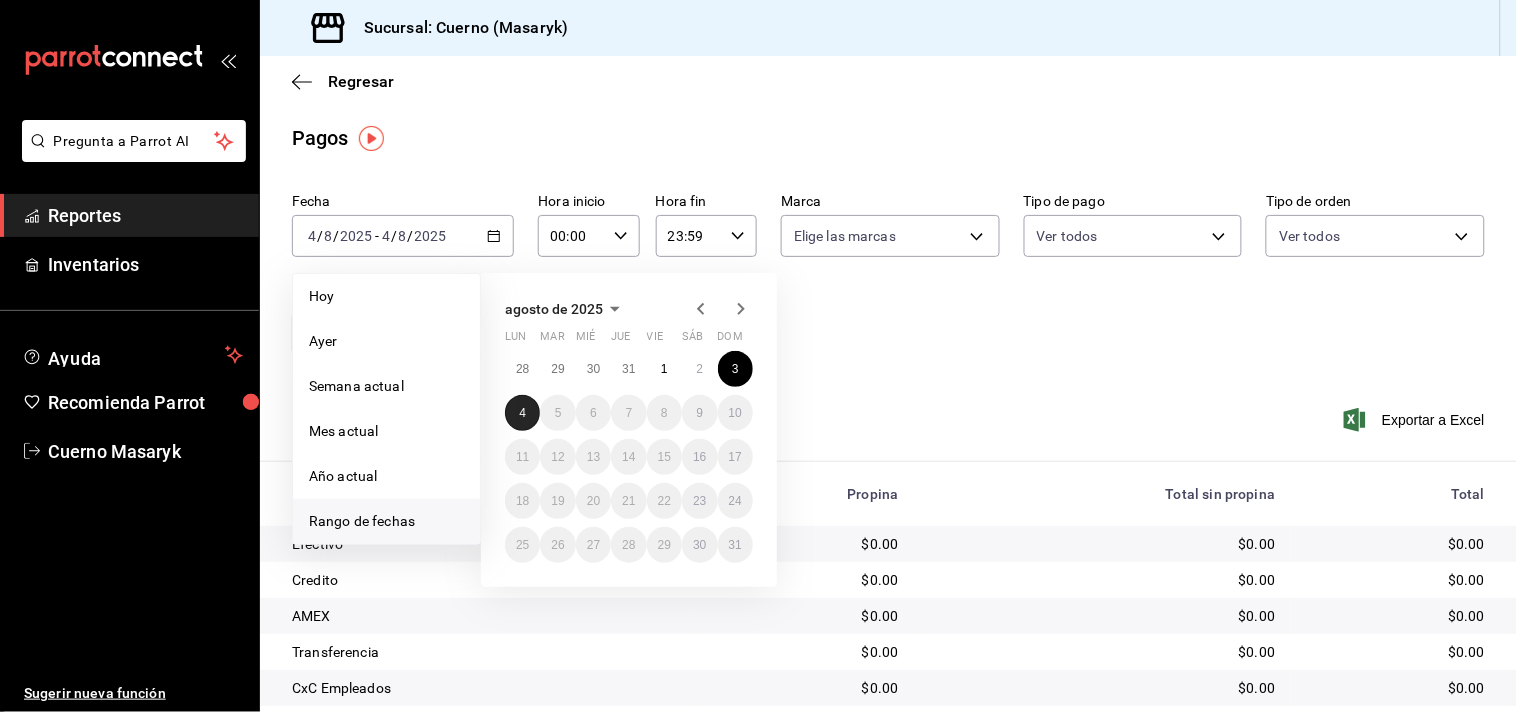 click on "4" at bounding box center [522, 413] 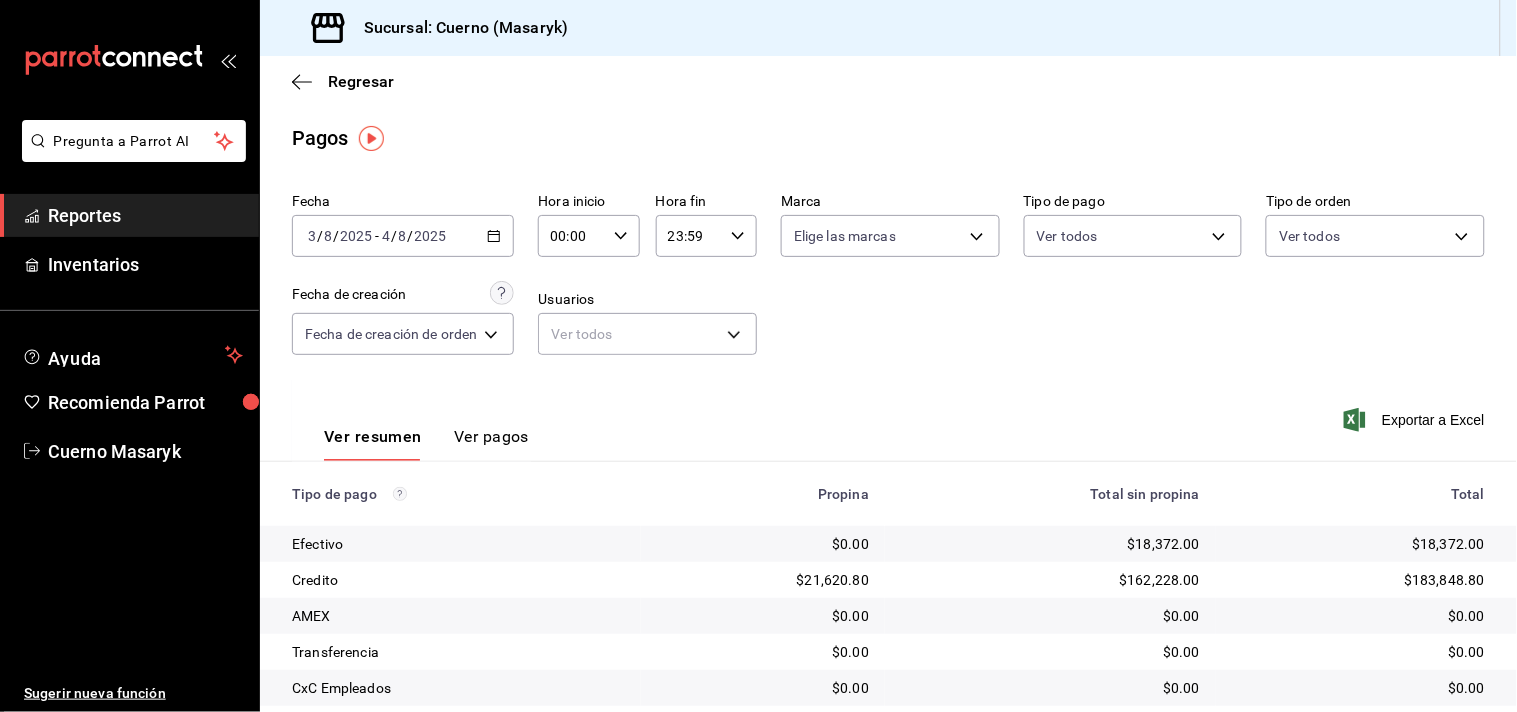 click 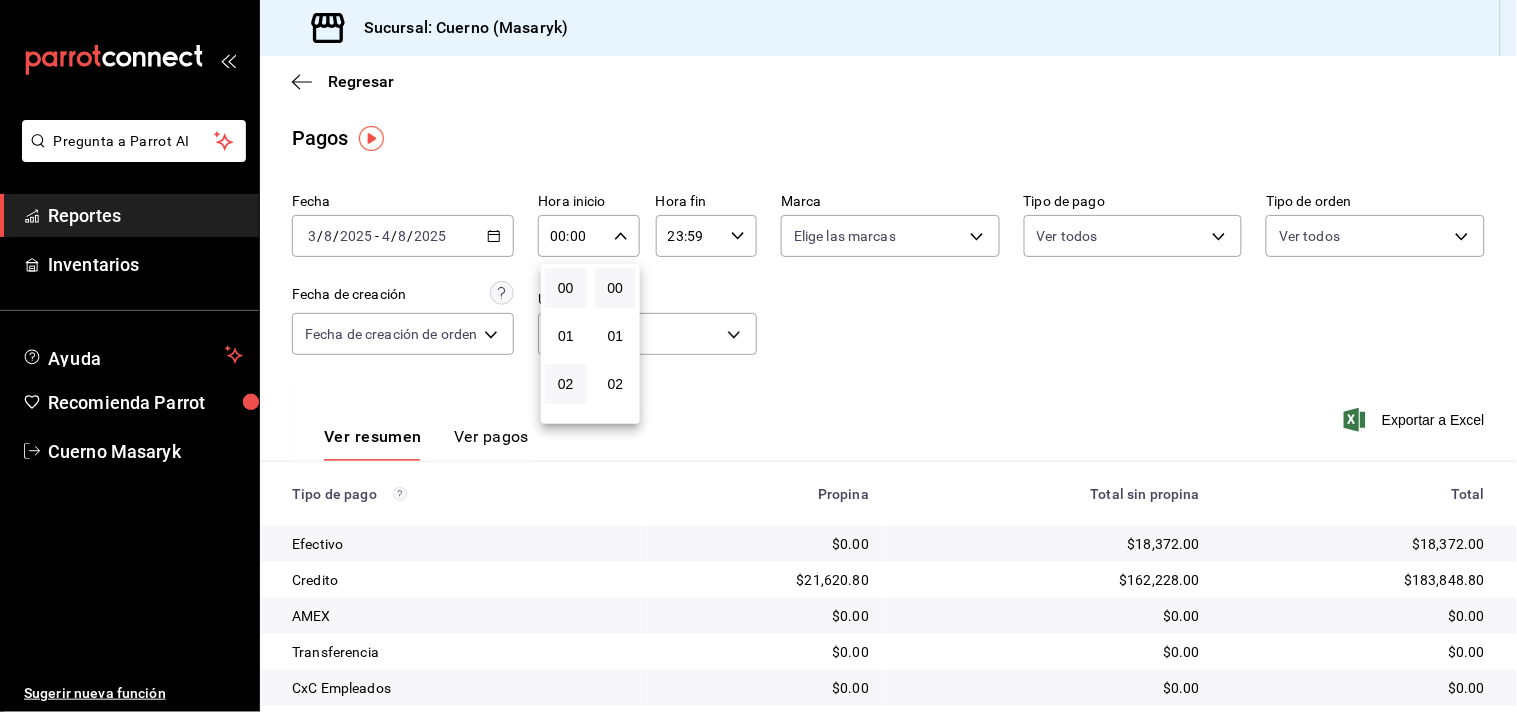 scroll, scrollTop: 111, scrollLeft: 0, axis: vertical 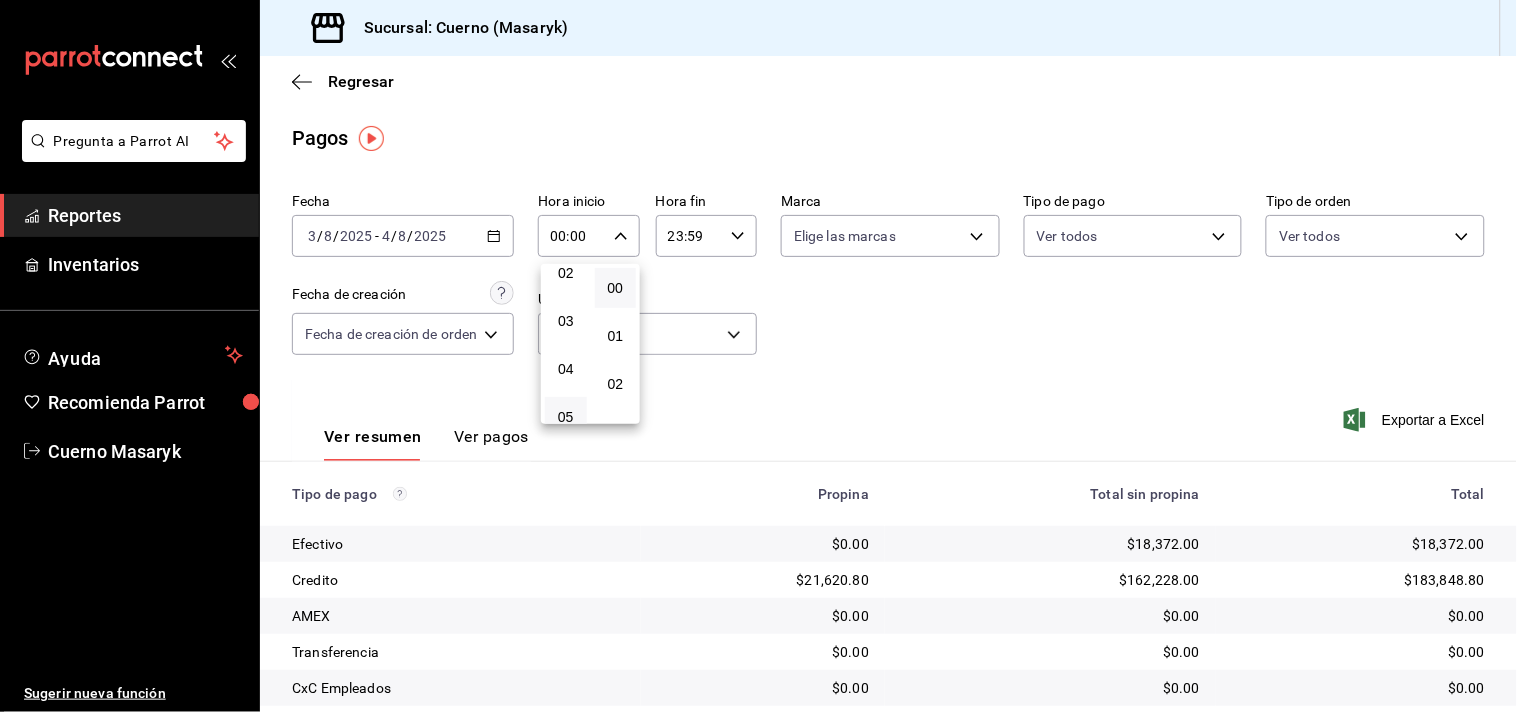 click on "05" at bounding box center [566, 417] 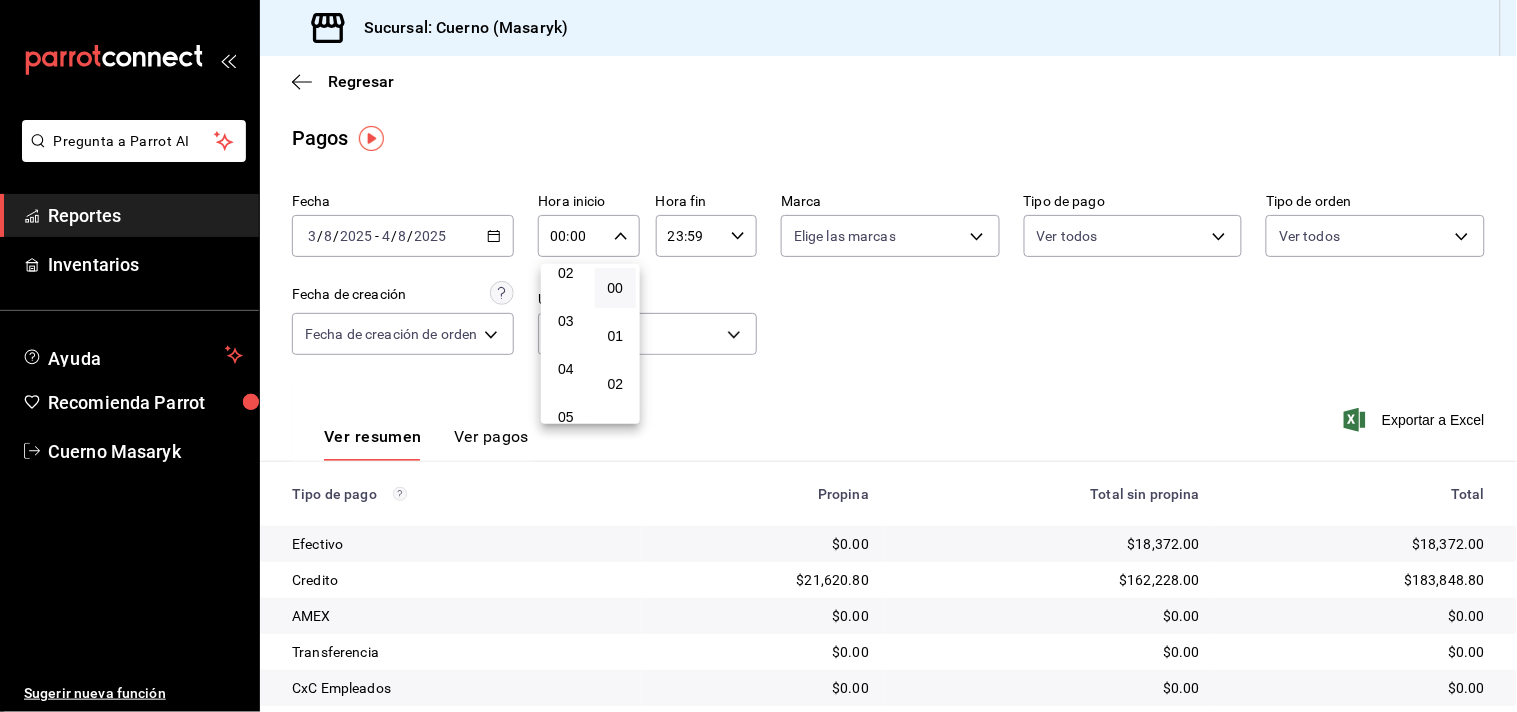 type on "05:00" 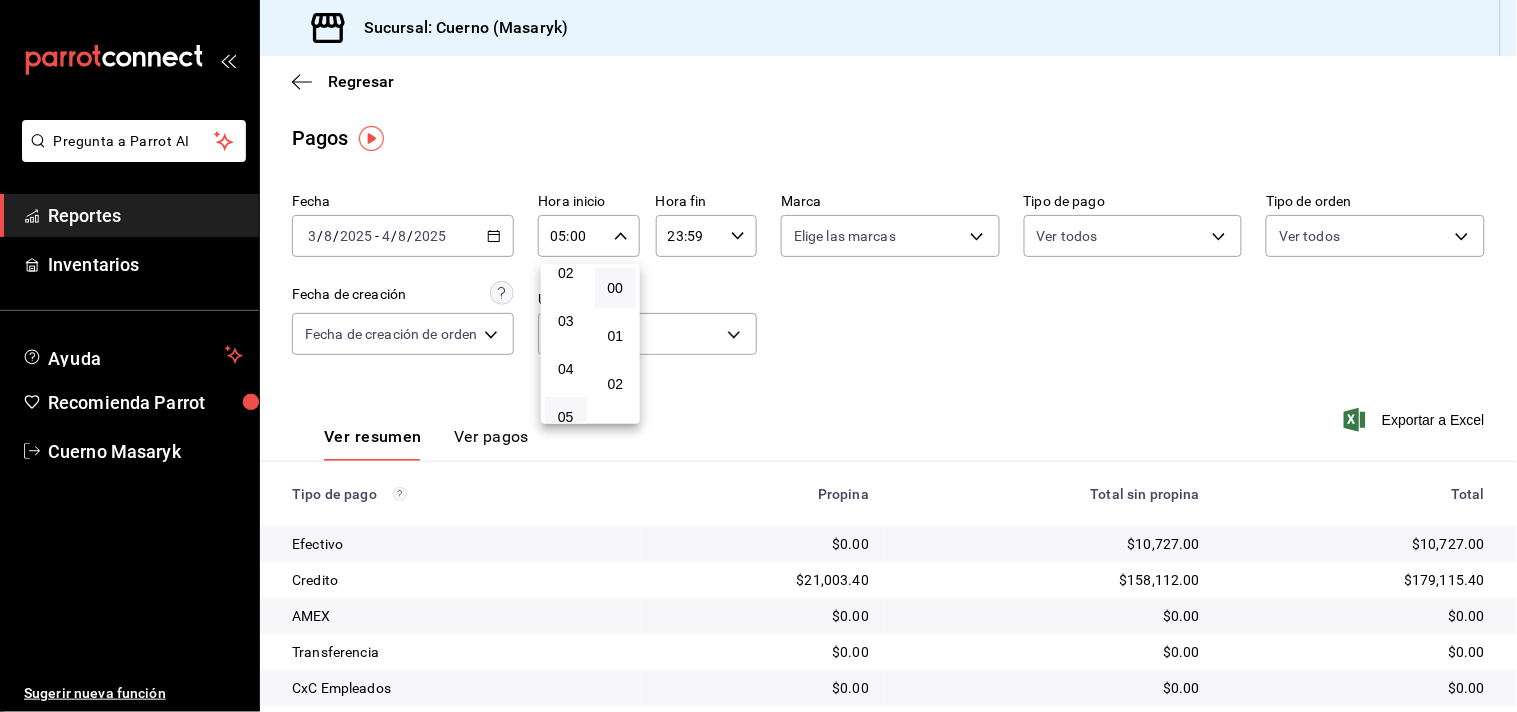 click at bounding box center [758, 356] 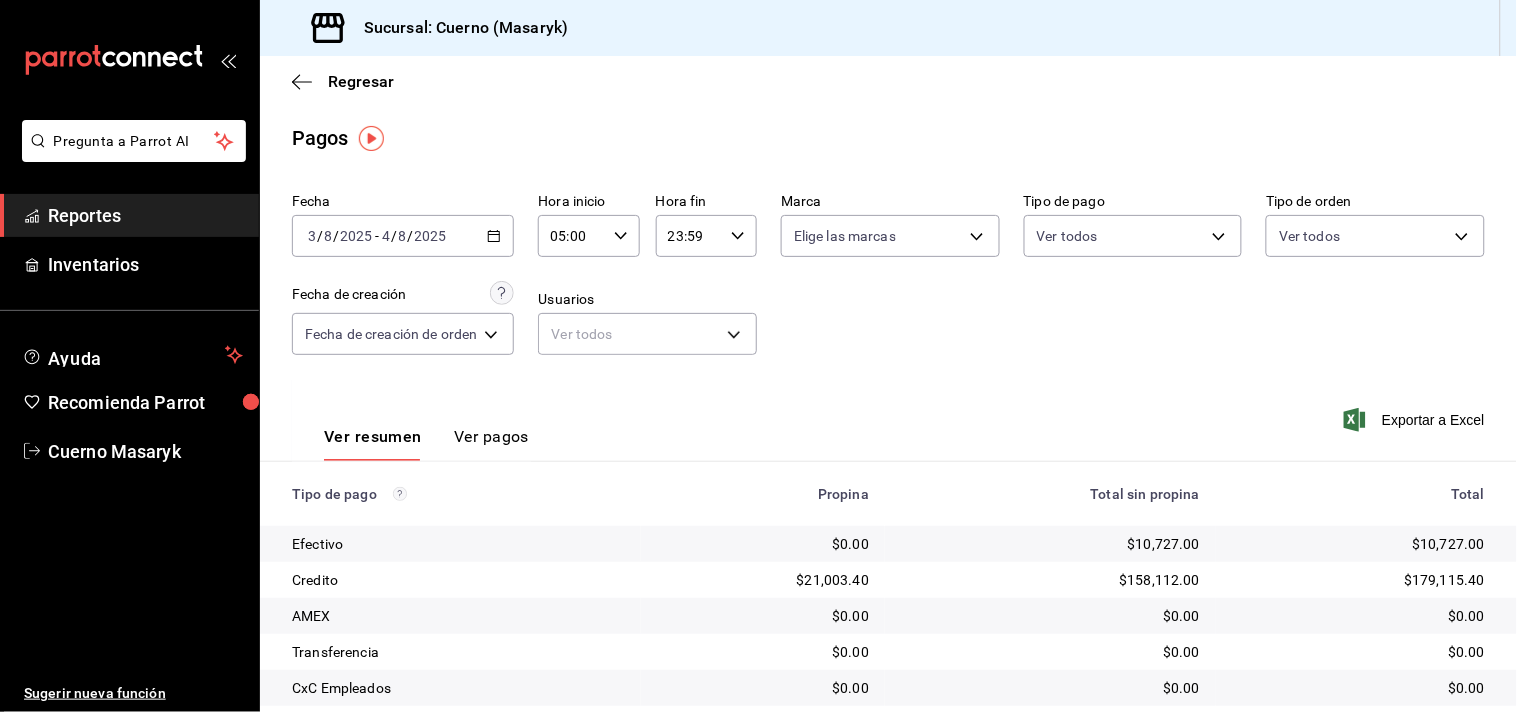 click 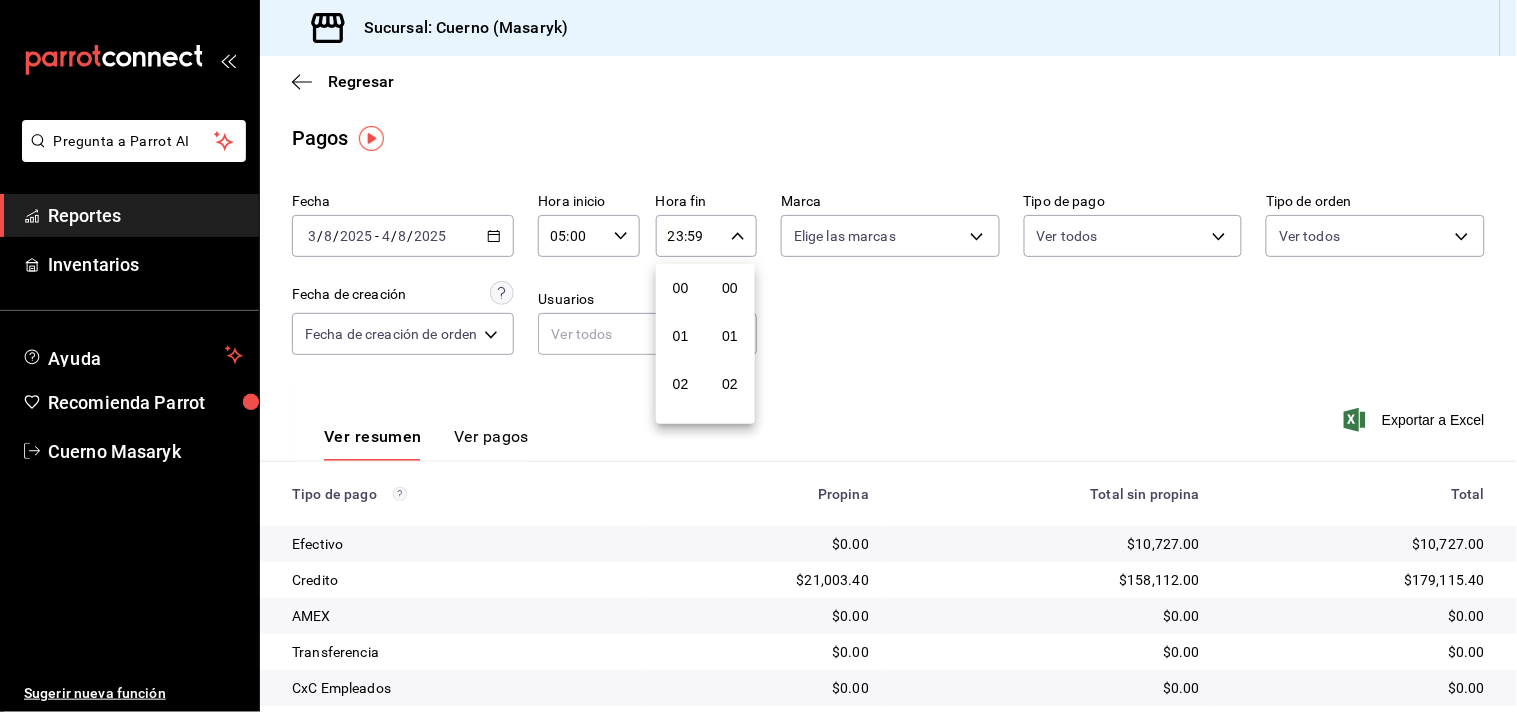 scroll, scrollTop: 981, scrollLeft: 0, axis: vertical 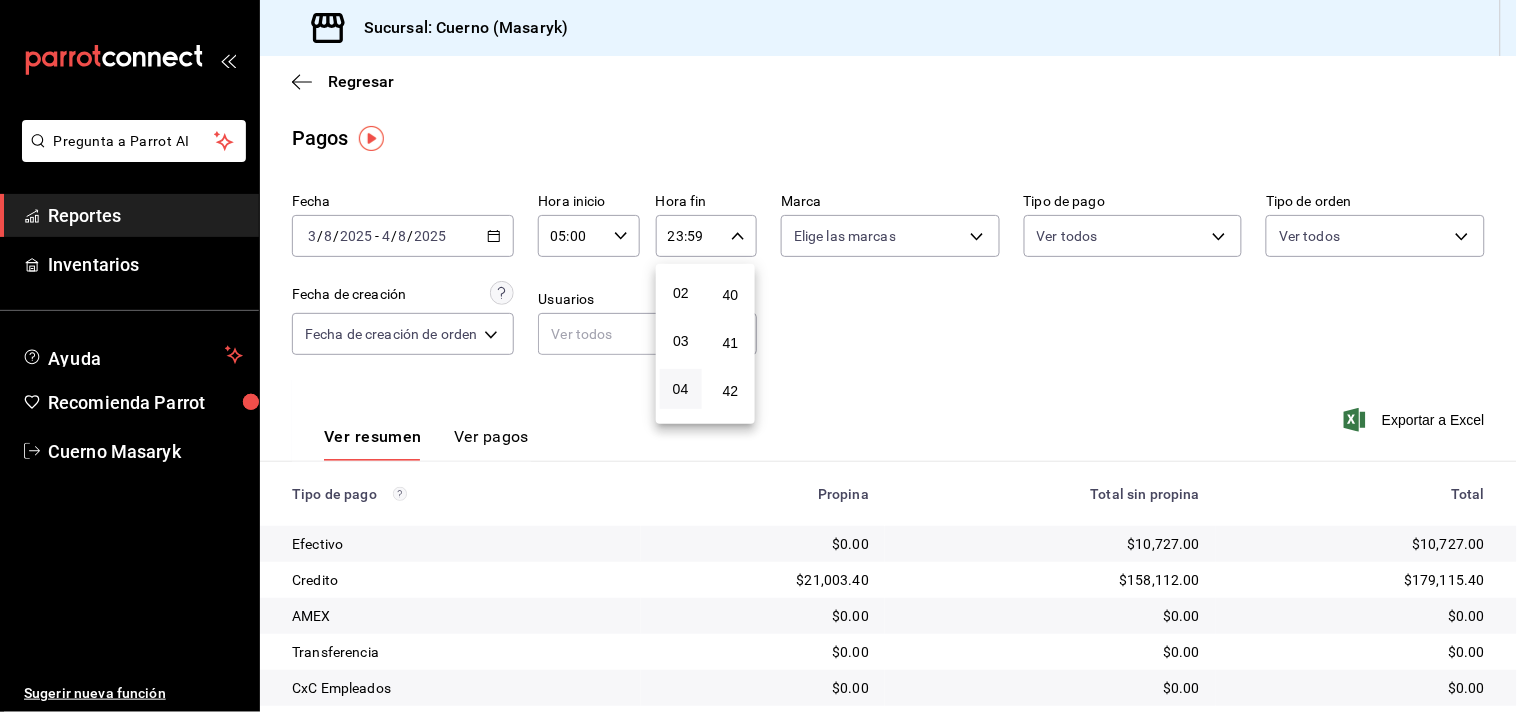 click on "04" at bounding box center [681, 389] 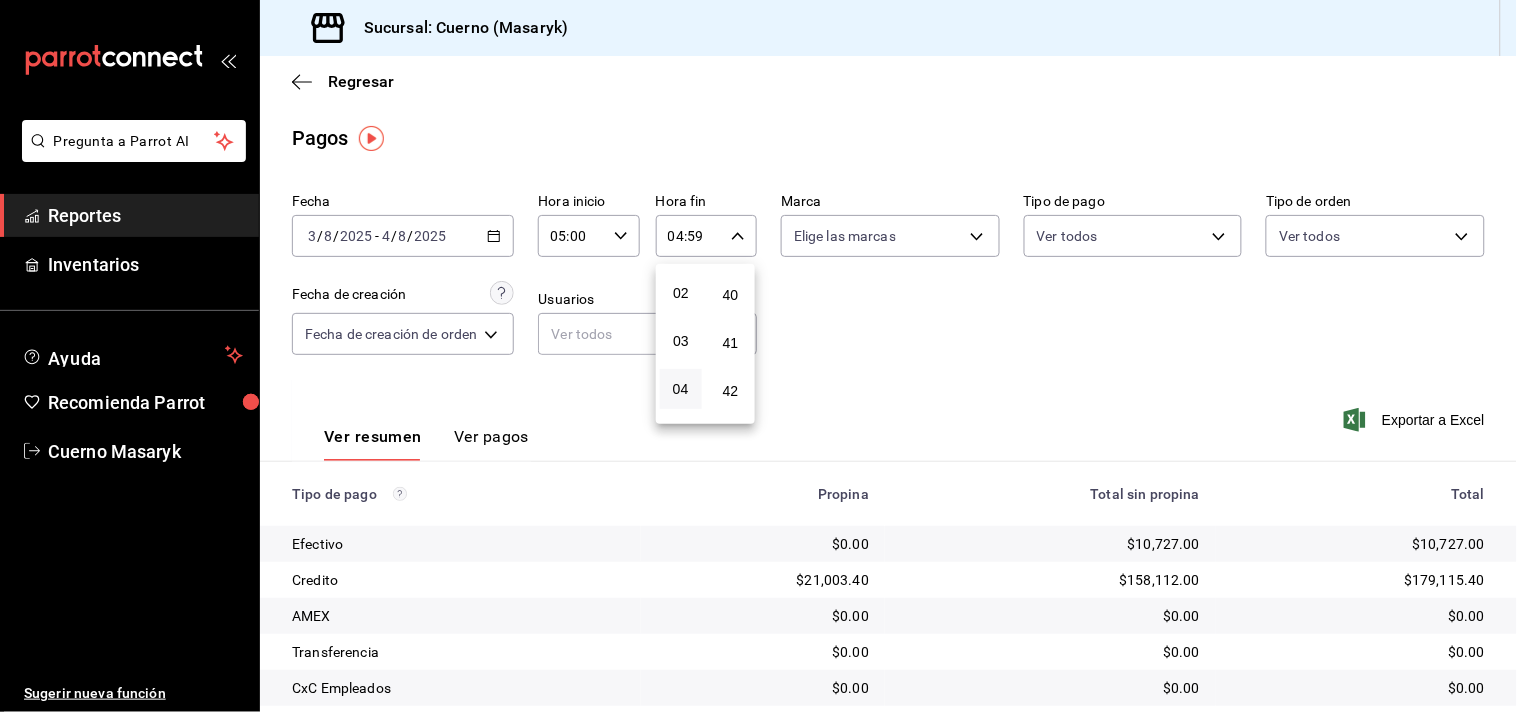 click at bounding box center (758, 356) 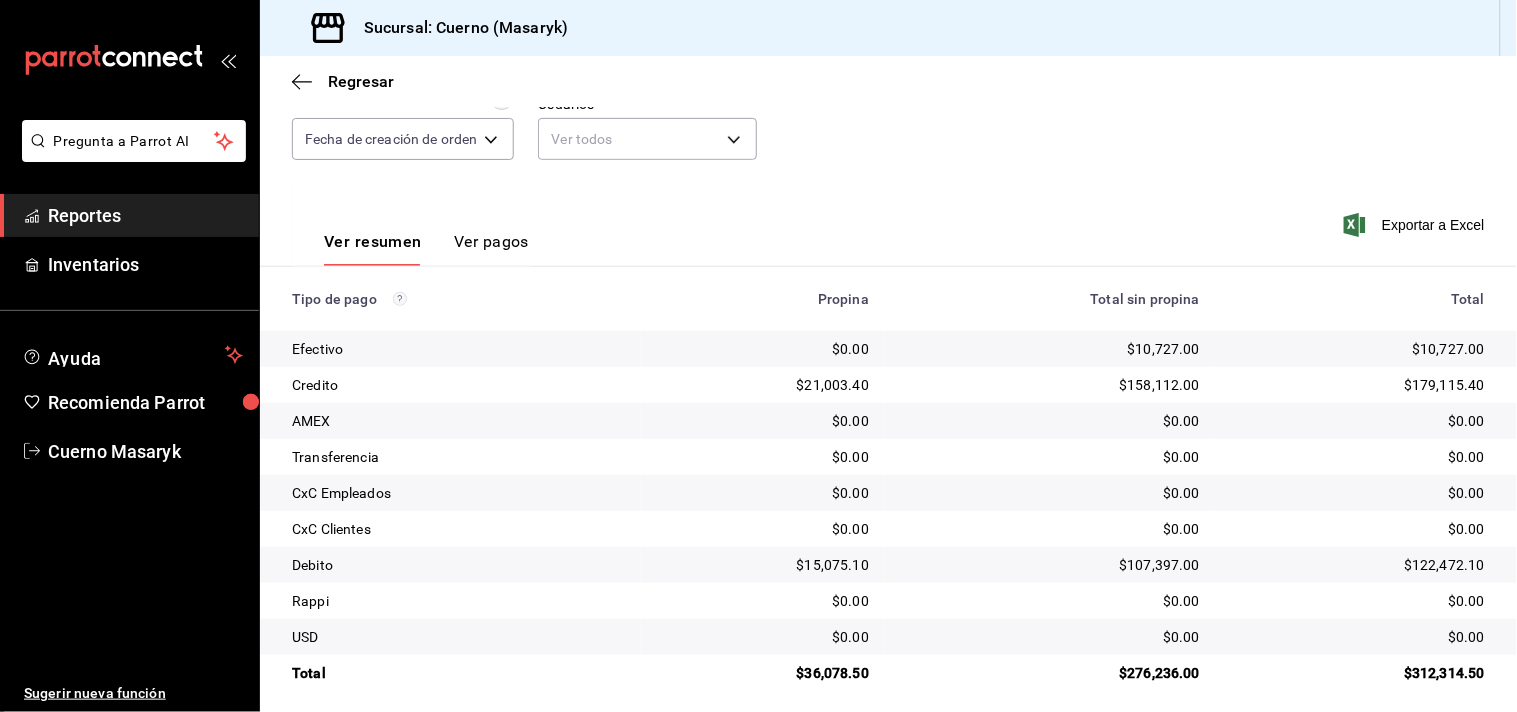 scroll, scrollTop: 206, scrollLeft: 0, axis: vertical 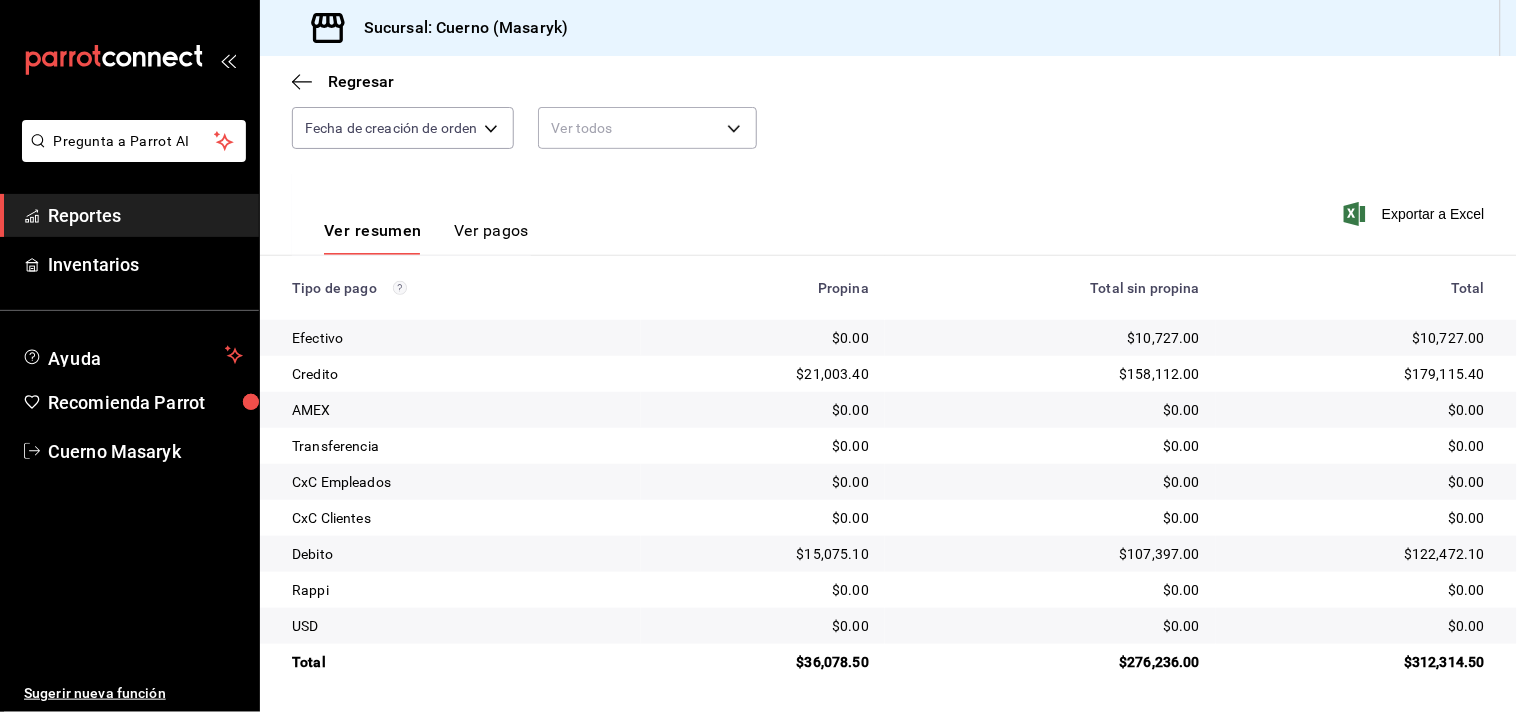 type 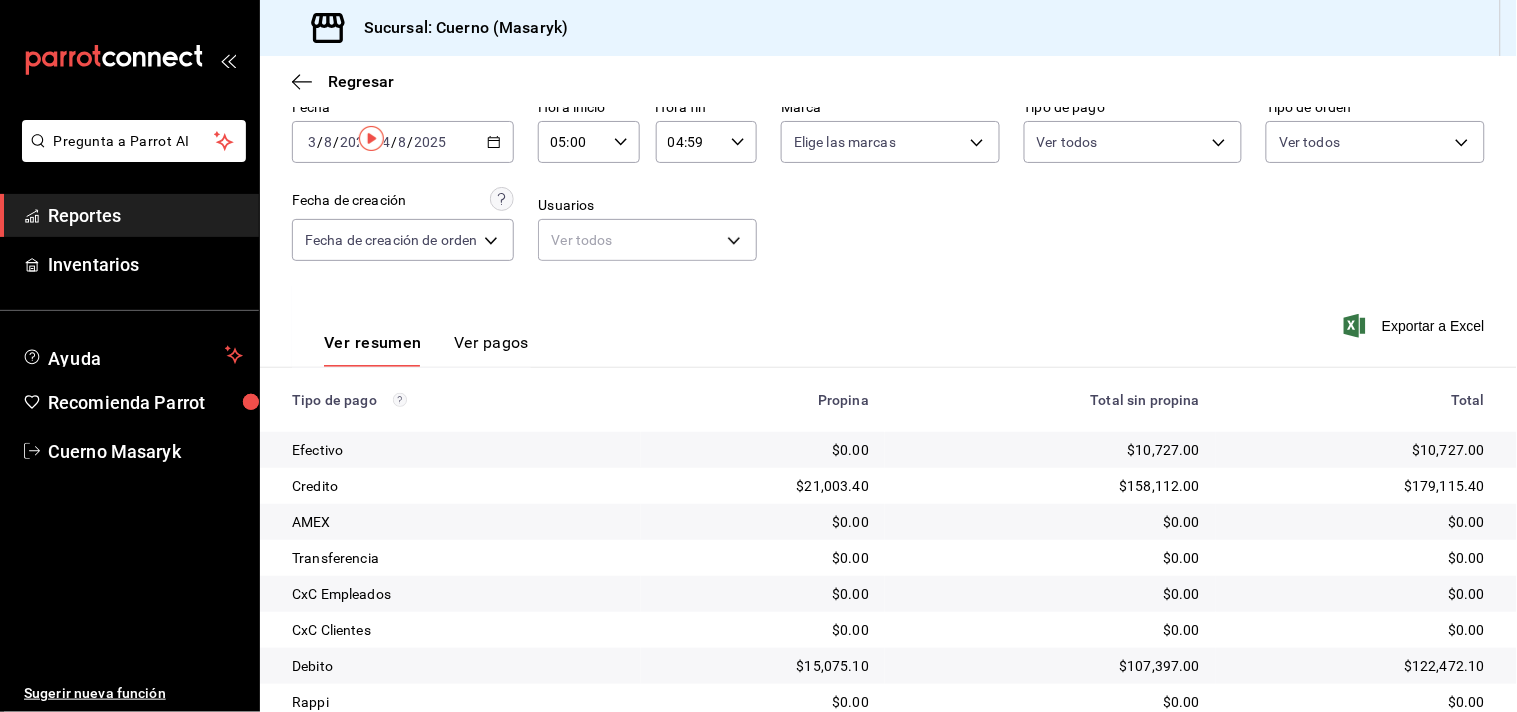 scroll, scrollTop: 0, scrollLeft: 0, axis: both 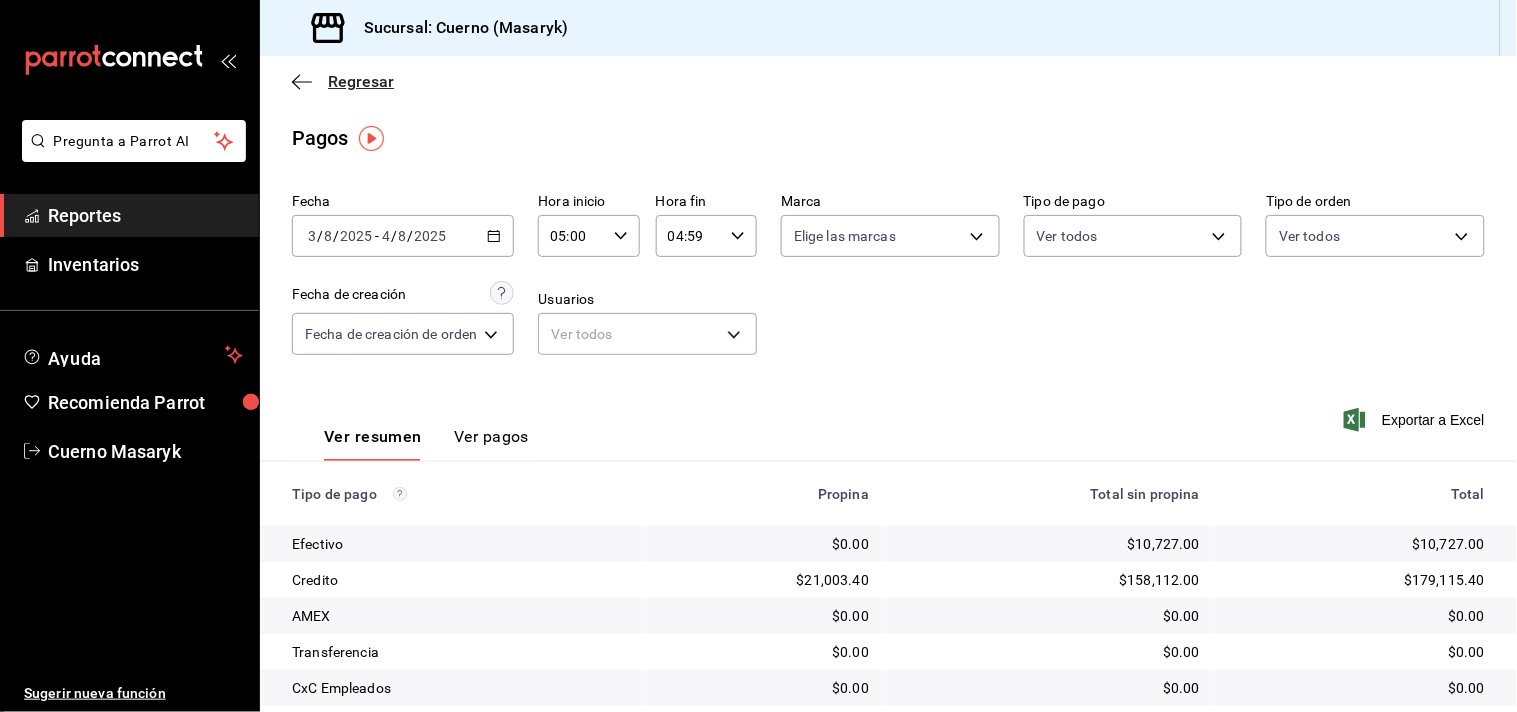 click on "Regresar" at bounding box center (361, 81) 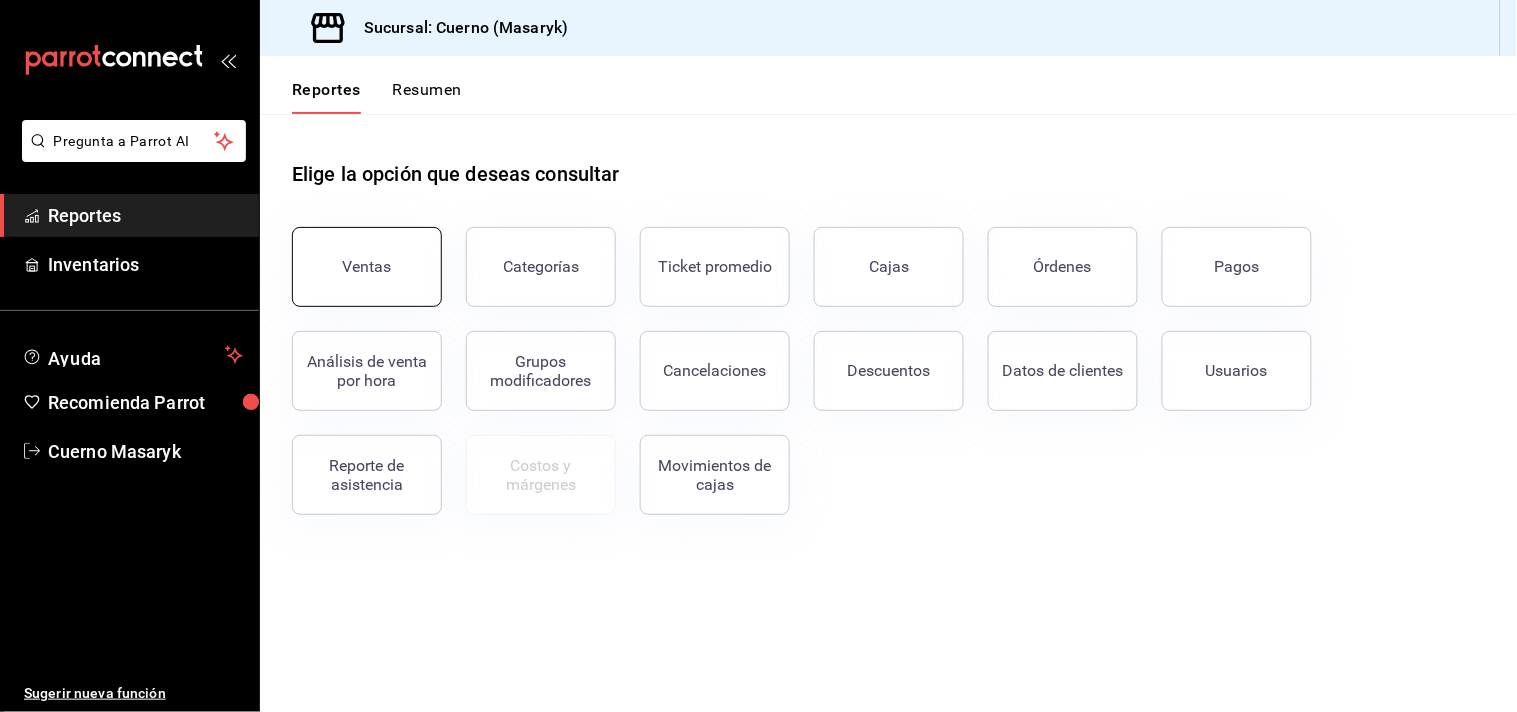 click on "Ventas" at bounding box center (367, 267) 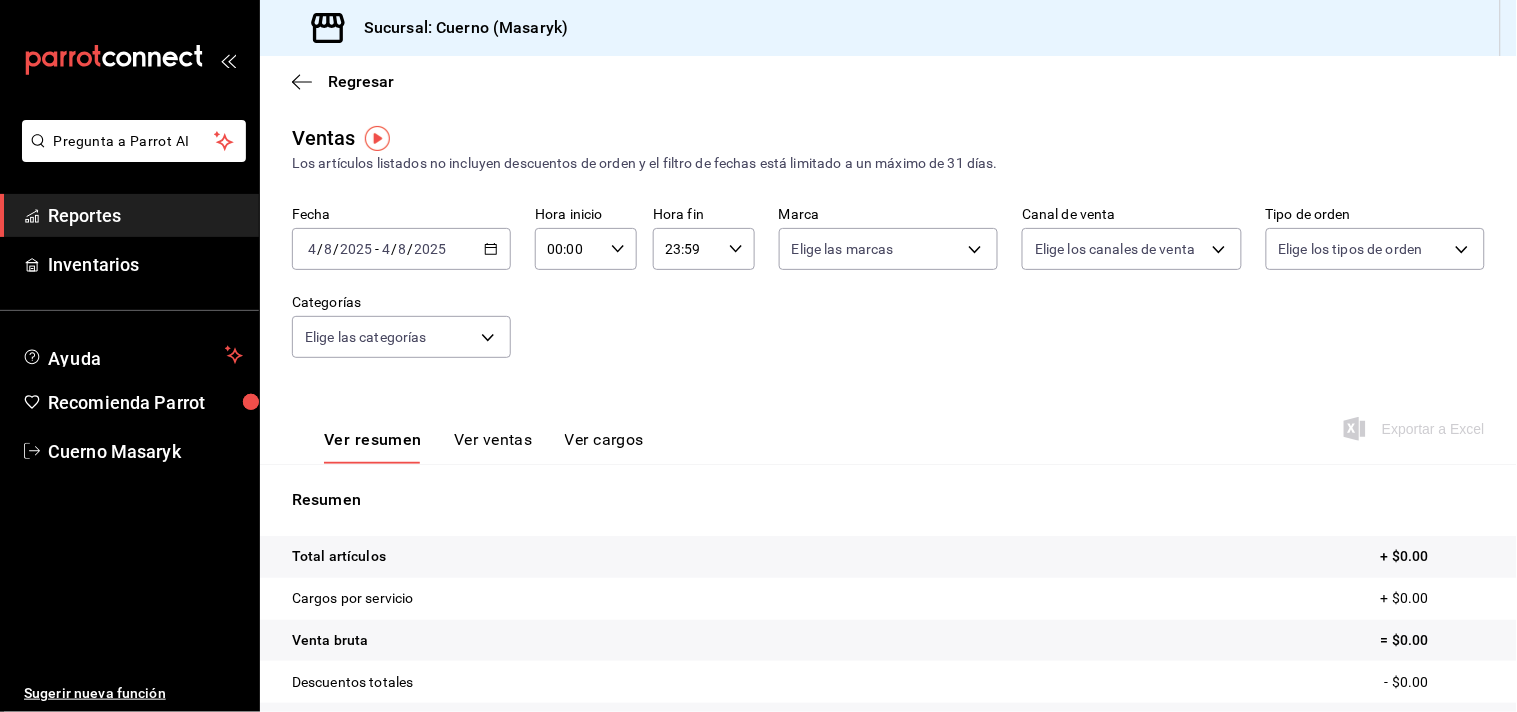 click 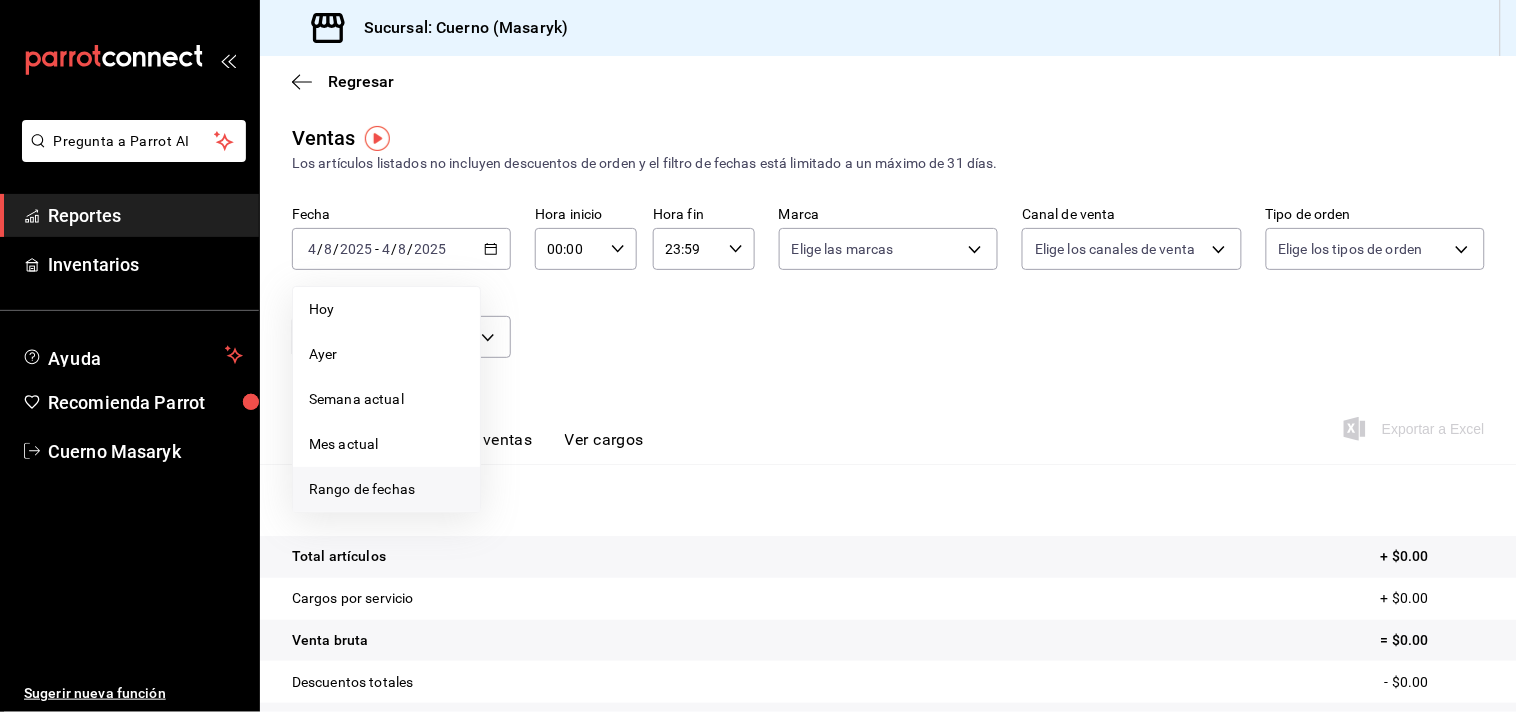 click on "Rango de fechas" at bounding box center (386, 489) 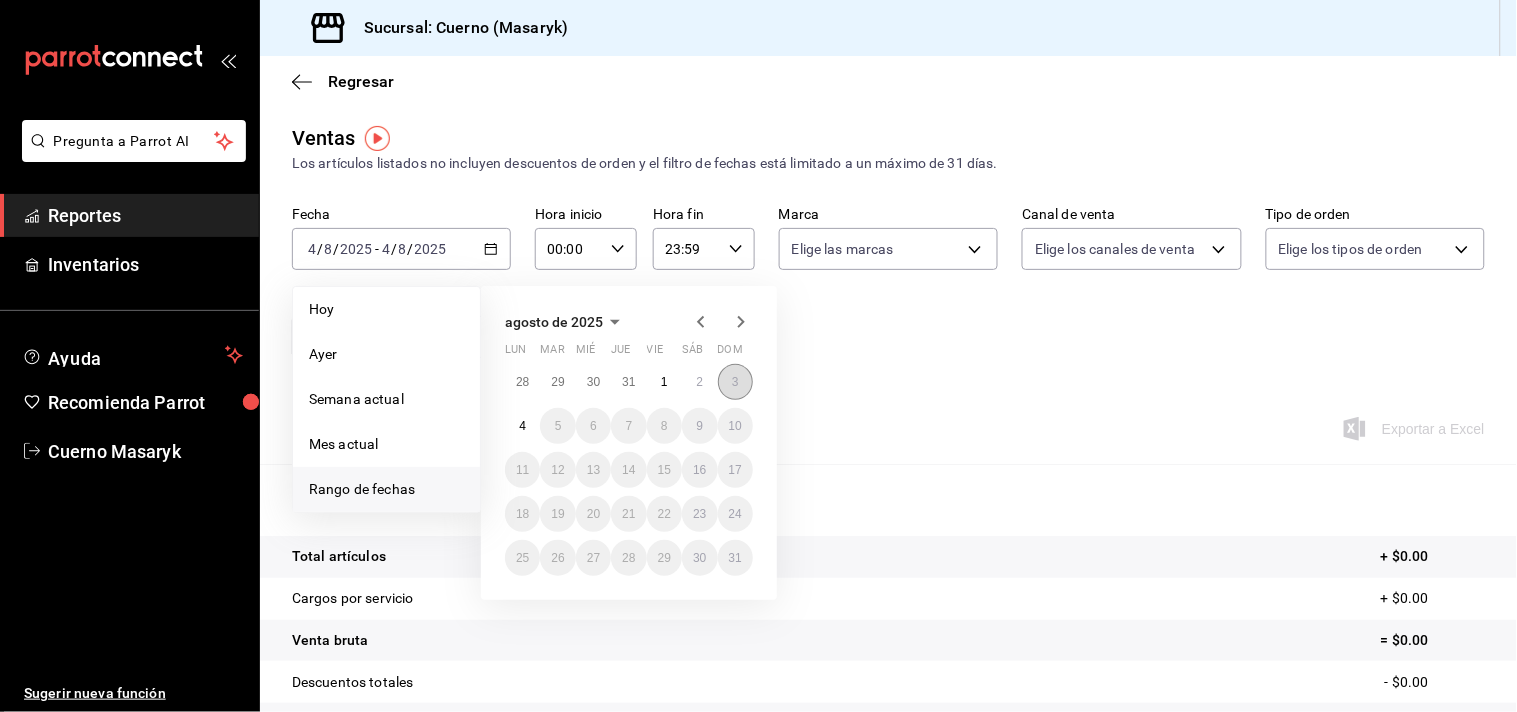 click on "3" at bounding box center (735, 382) 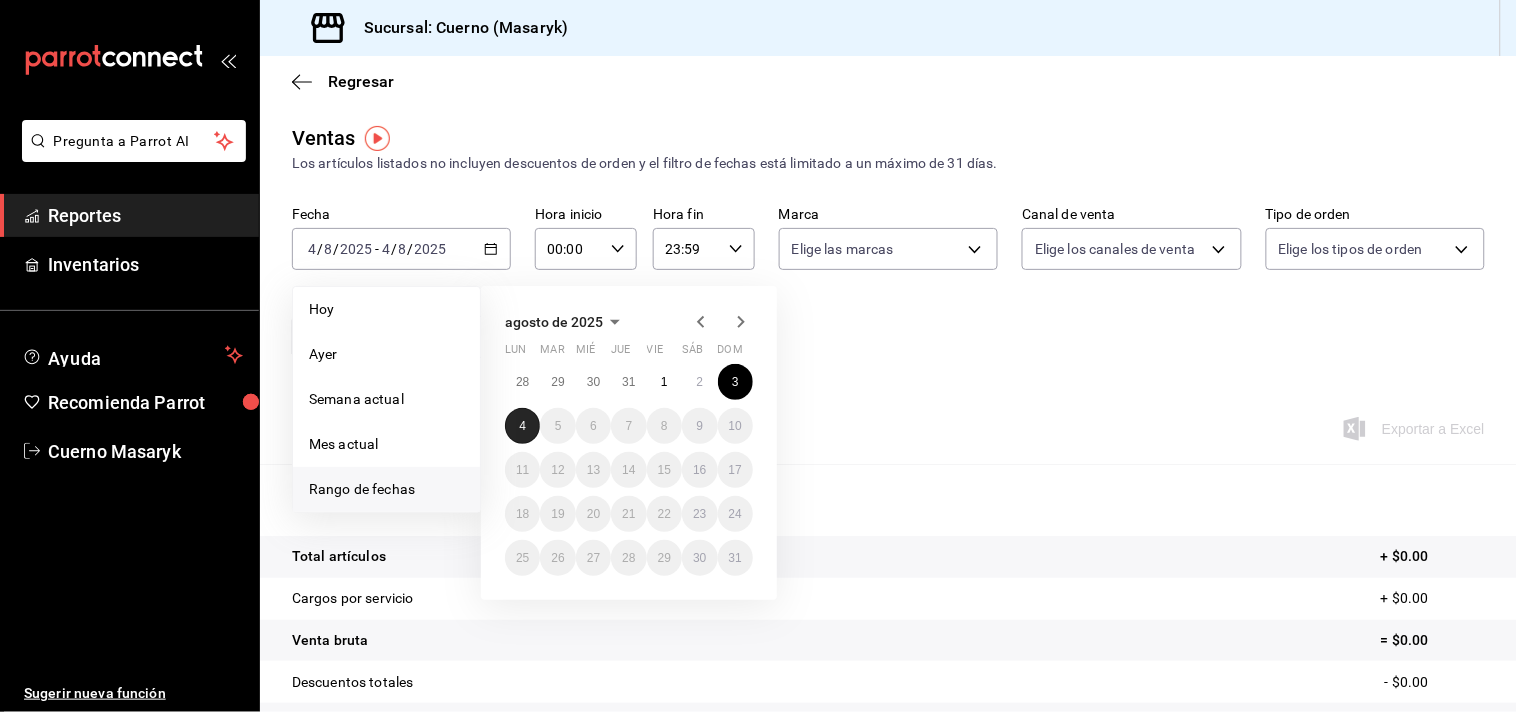 click on "4" at bounding box center (522, 426) 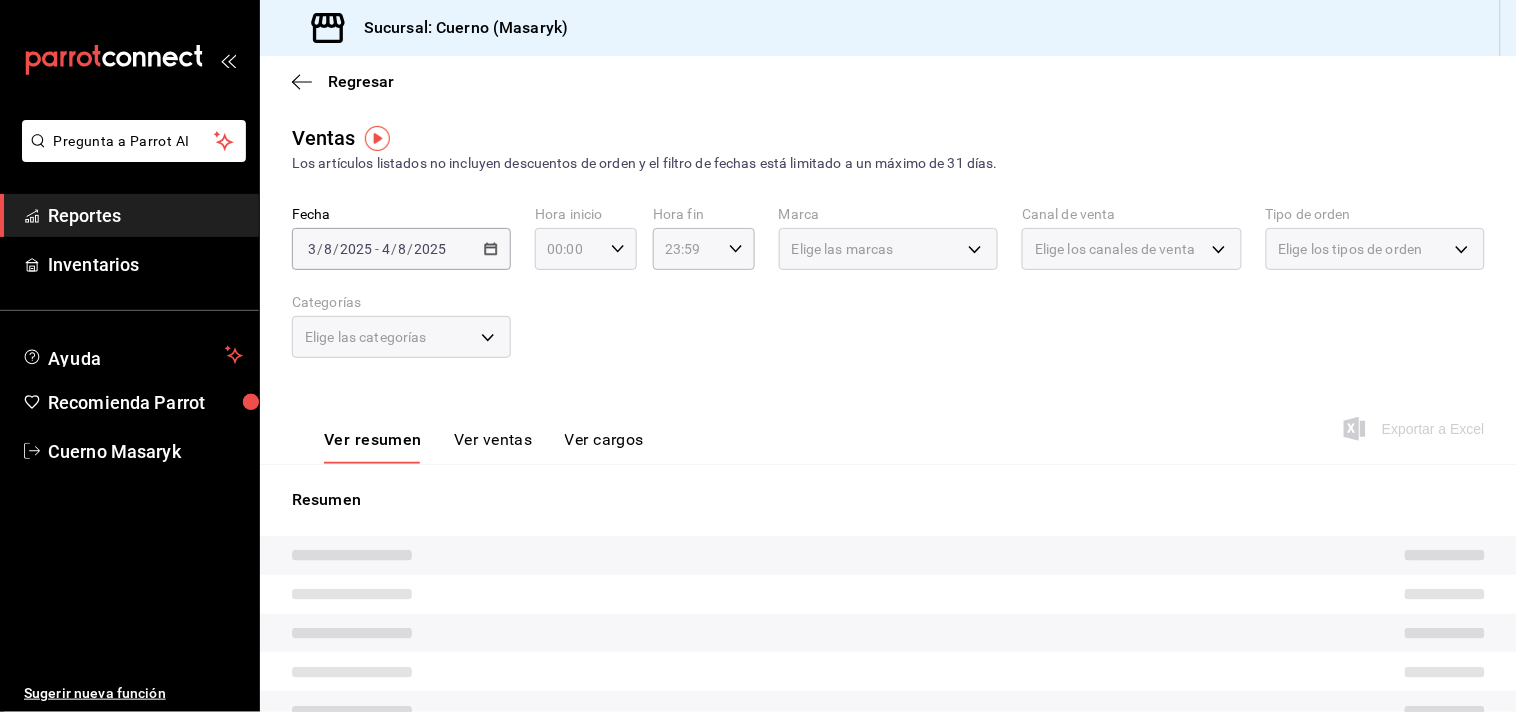 click 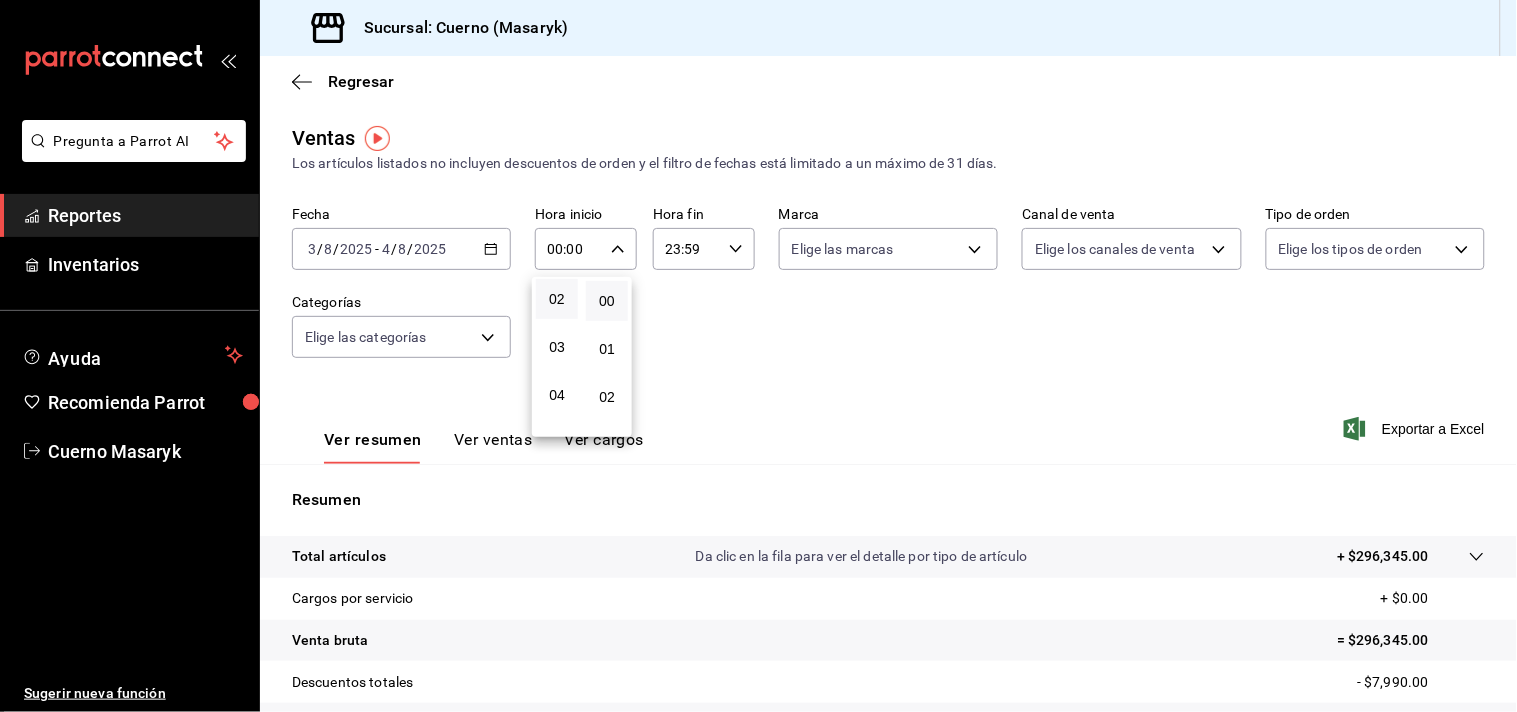 scroll, scrollTop: 111, scrollLeft: 0, axis: vertical 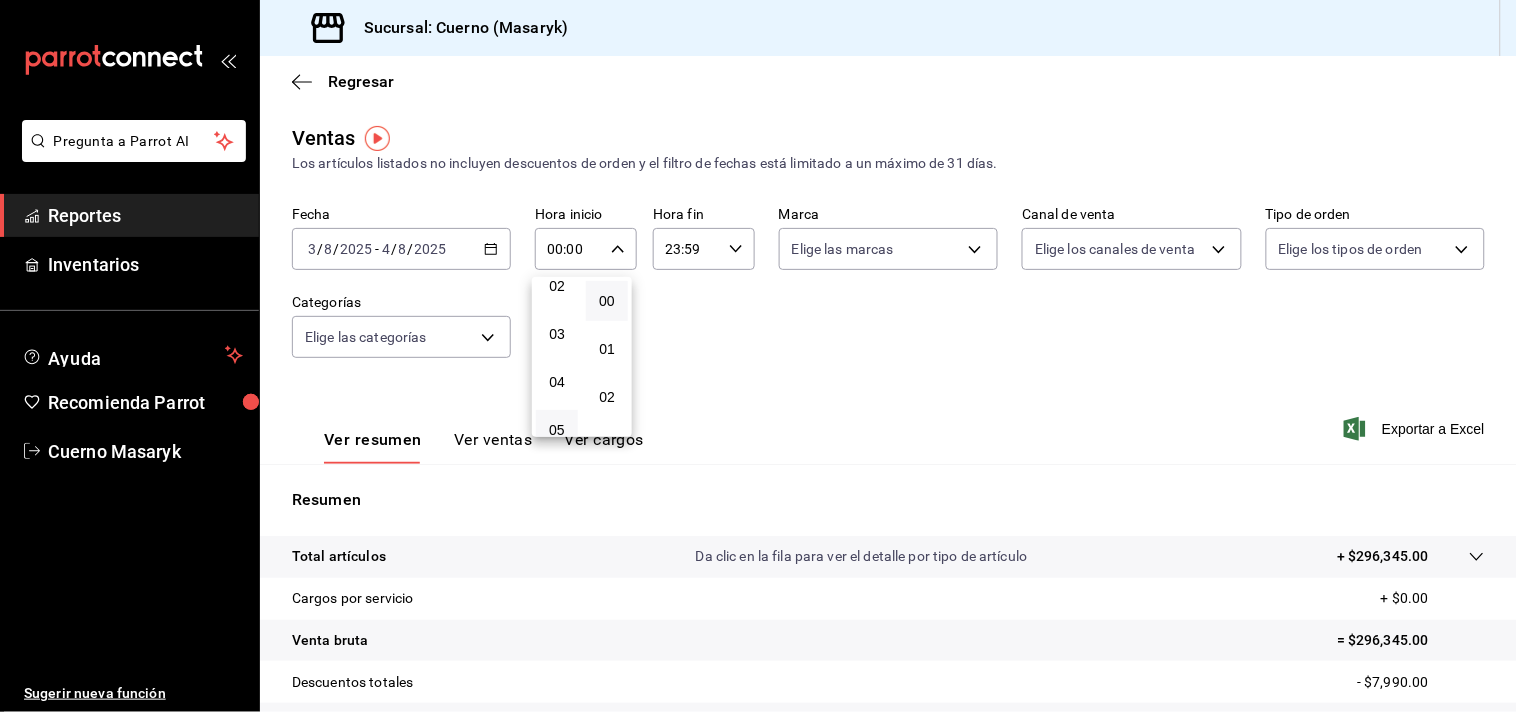 click on "05" at bounding box center [557, 430] 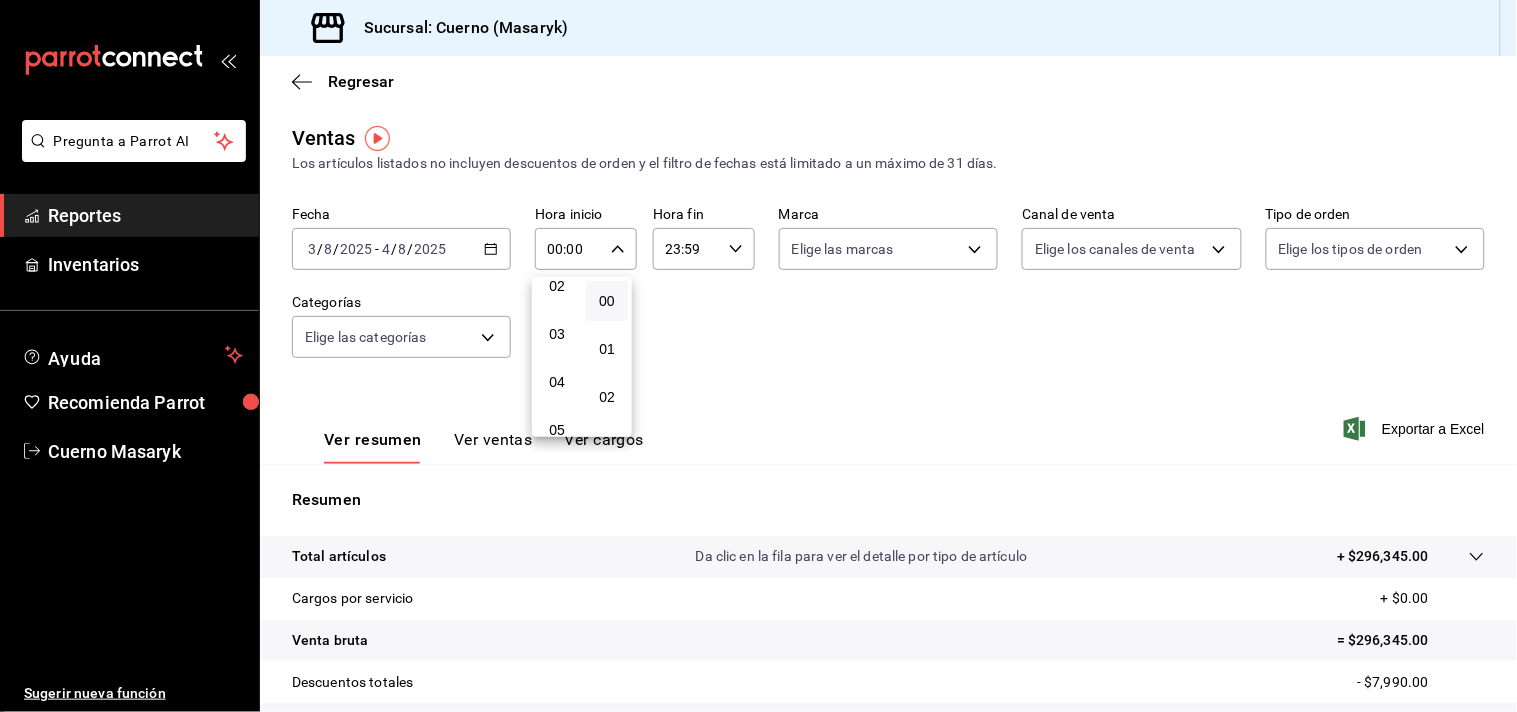 type on "05:00" 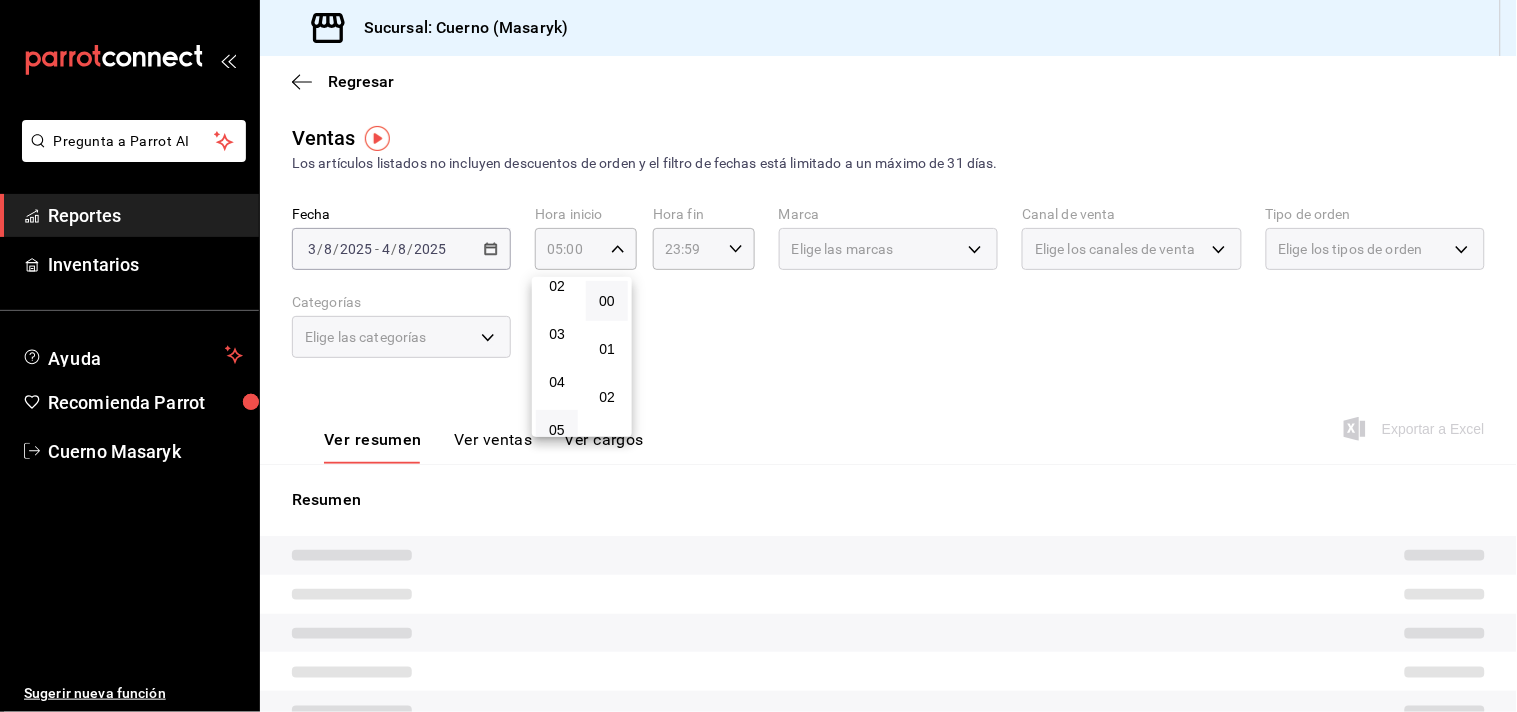 click at bounding box center [758, 356] 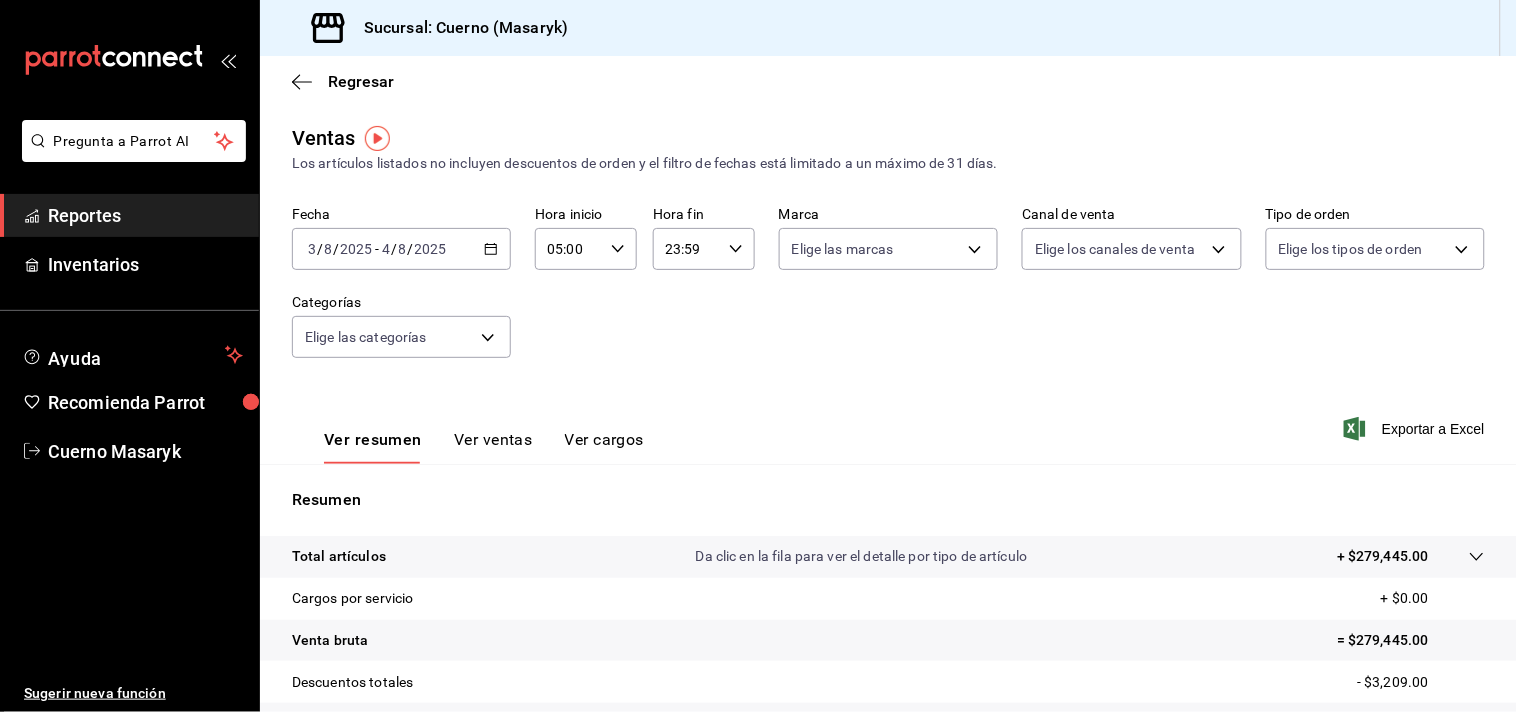 click 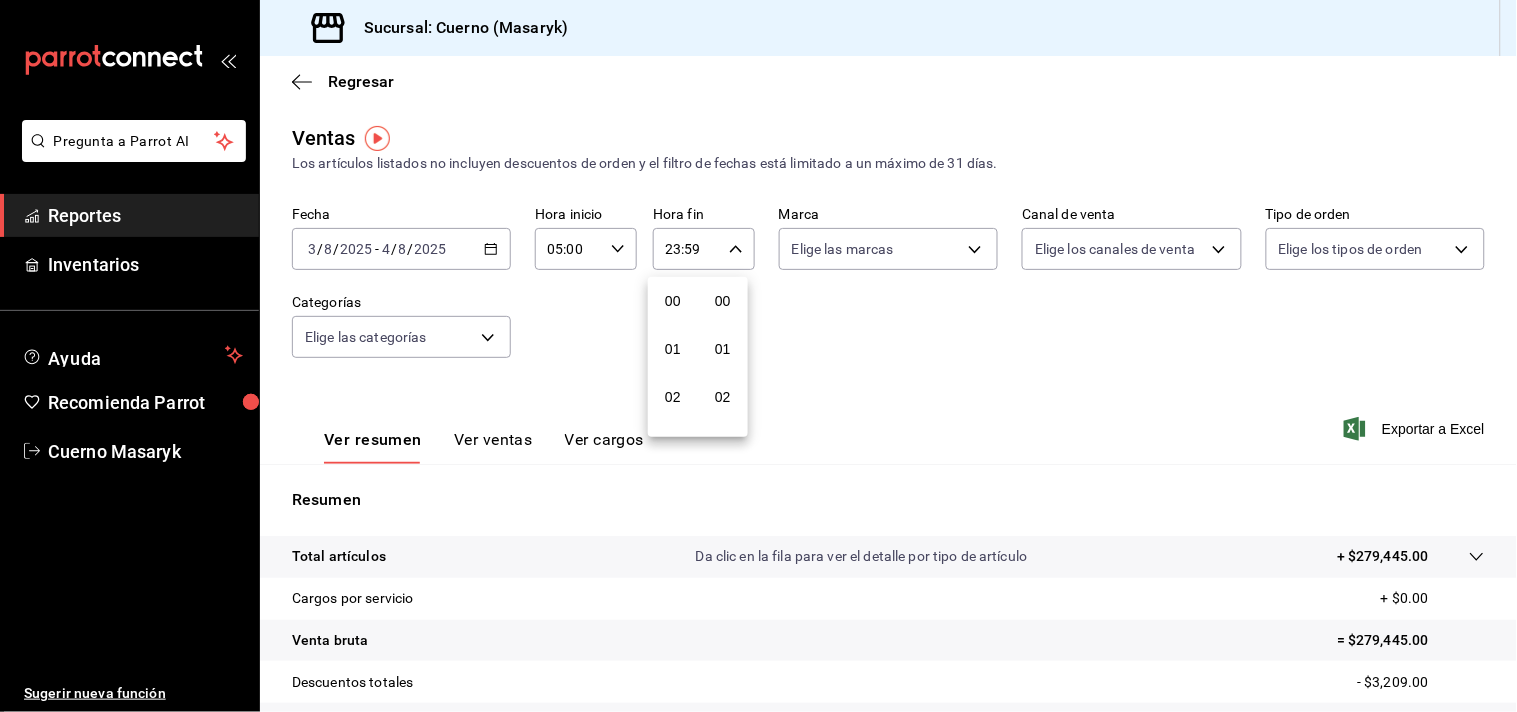 scroll, scrollTop: 981, scrollLeft: 0, axis: vertical 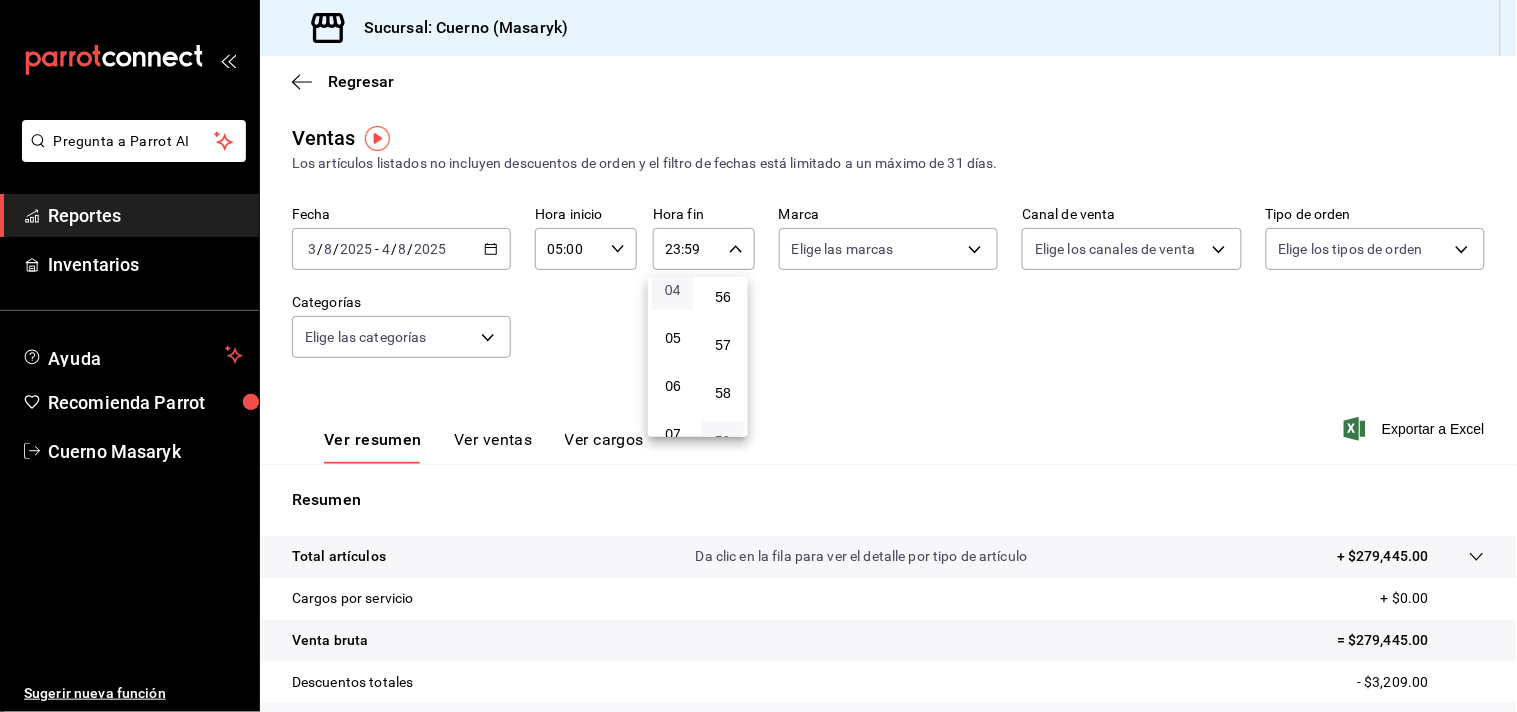 click on "04" at bounding box center [673, 290] 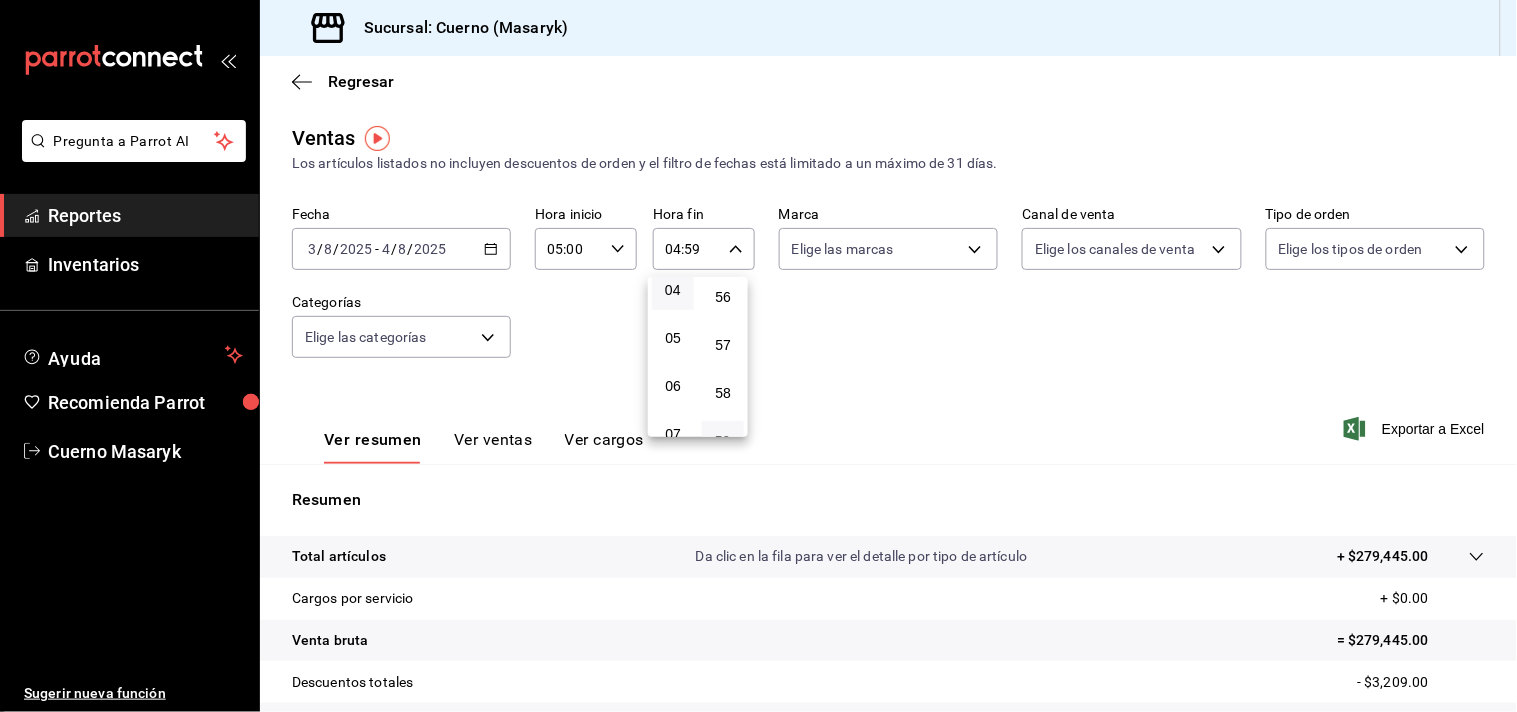 click at bounding box center (758, 356) 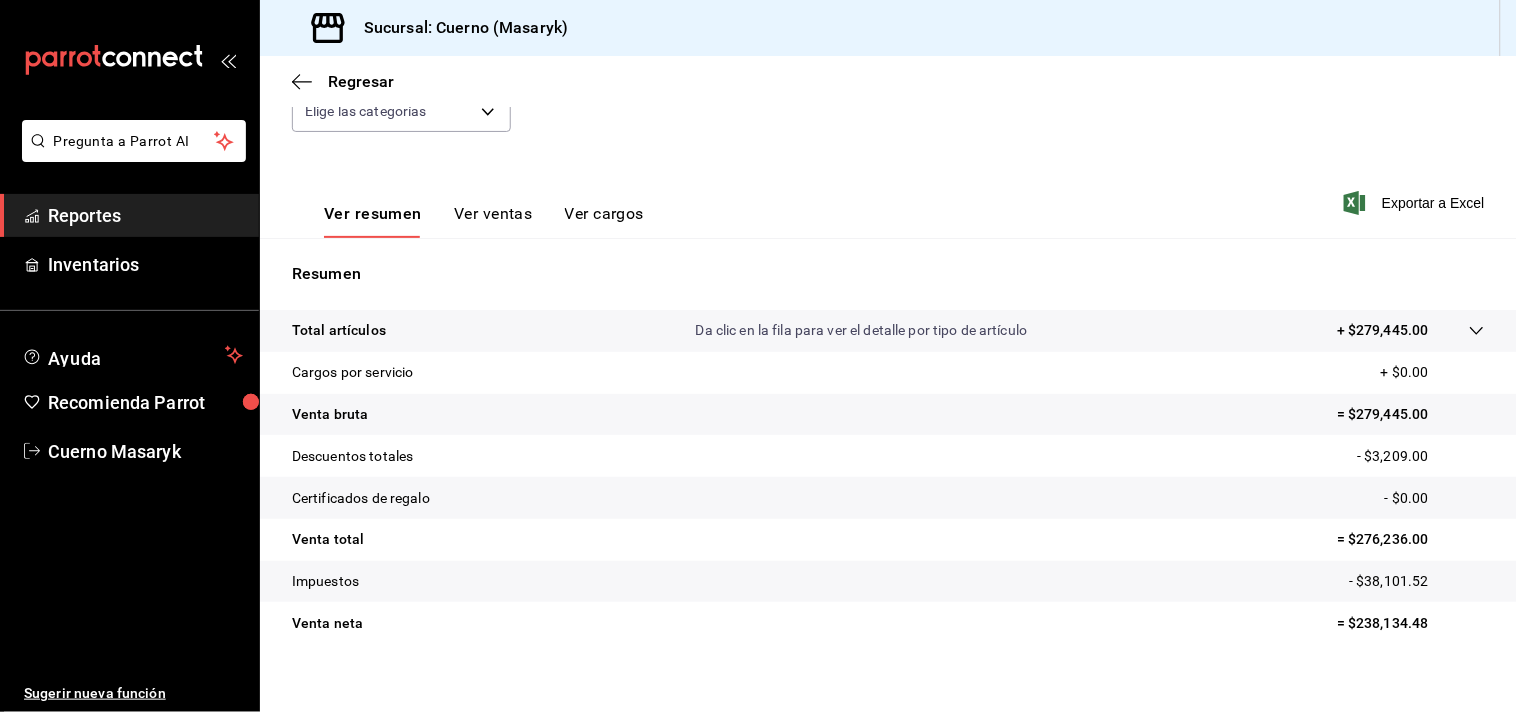 scroll, scrollTop: 246, scrollLeft: 0, axis: vertical 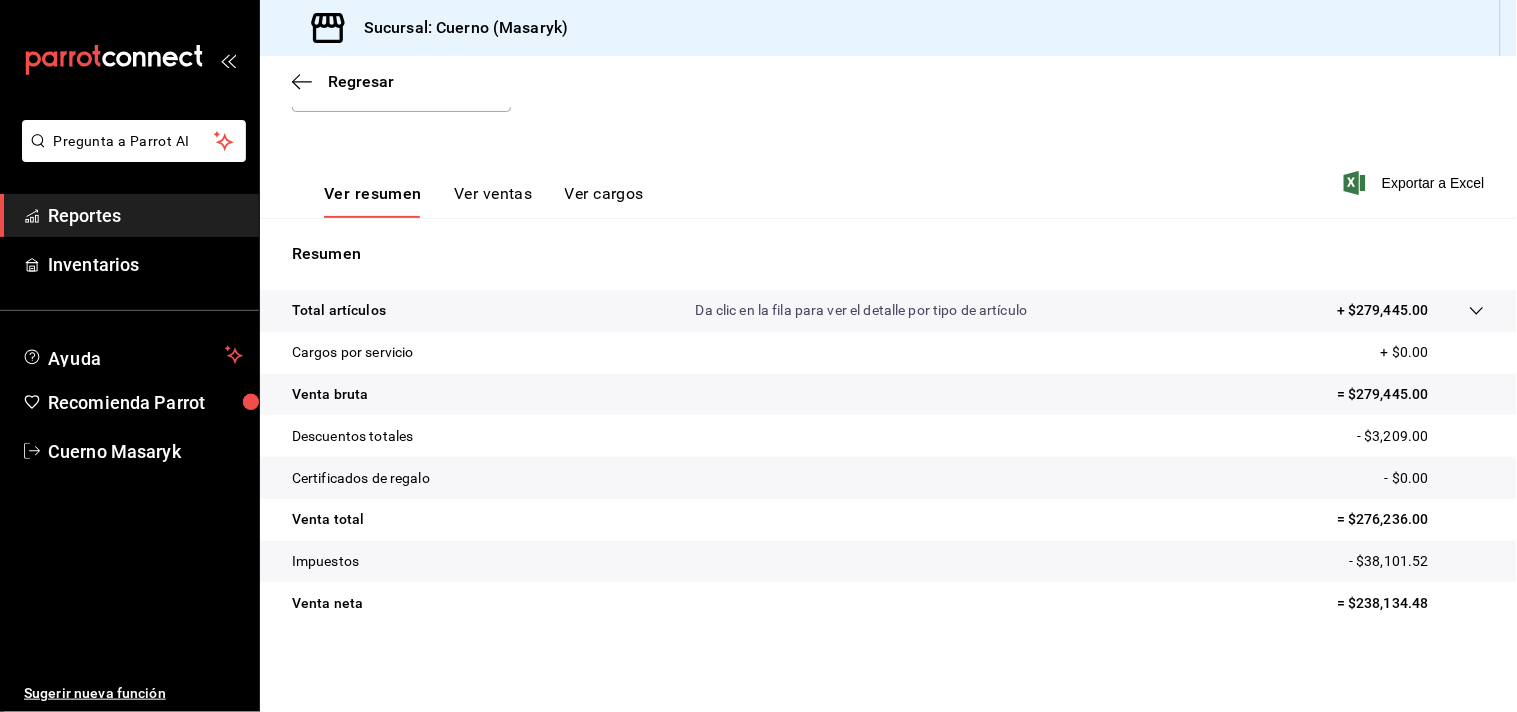 click 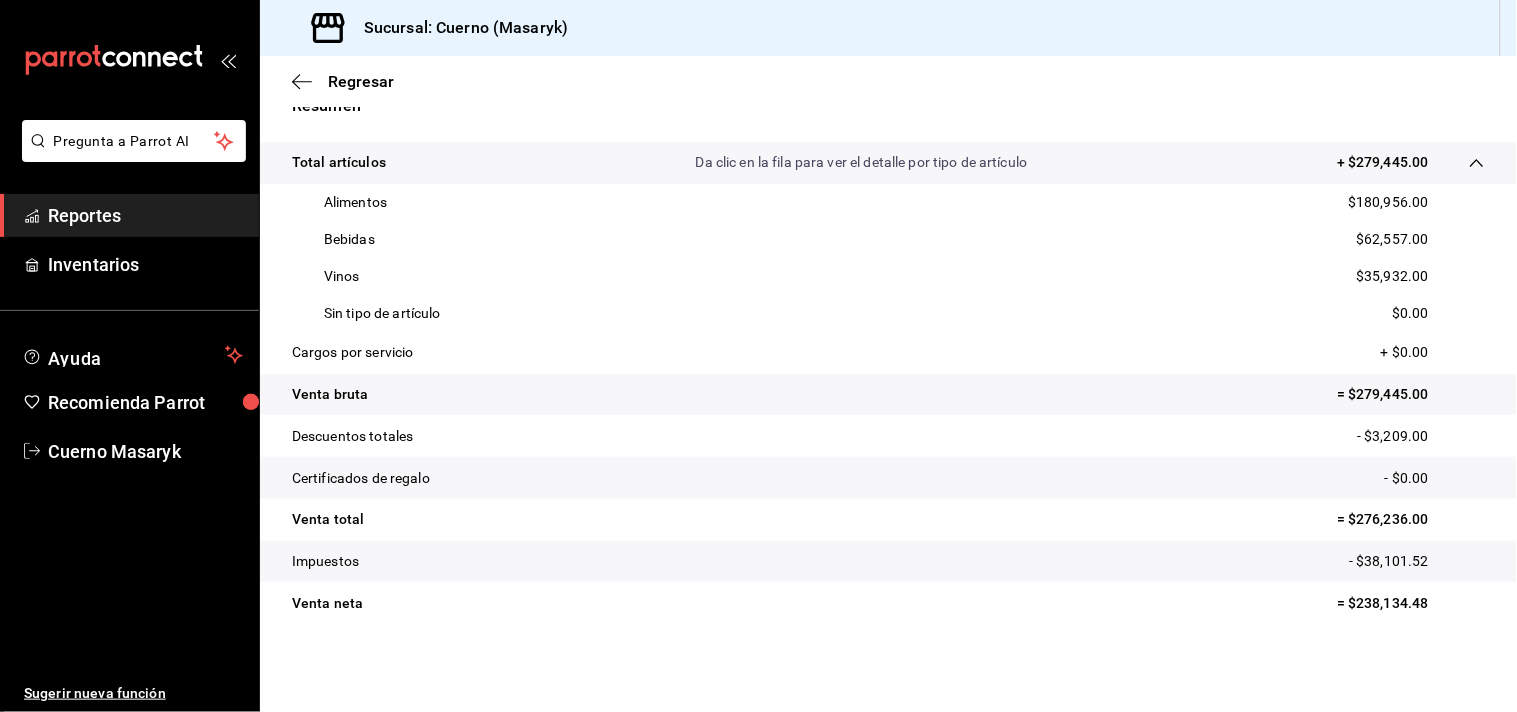 scroll, scrollTop: 0, scrollLeft: 0, axis: both 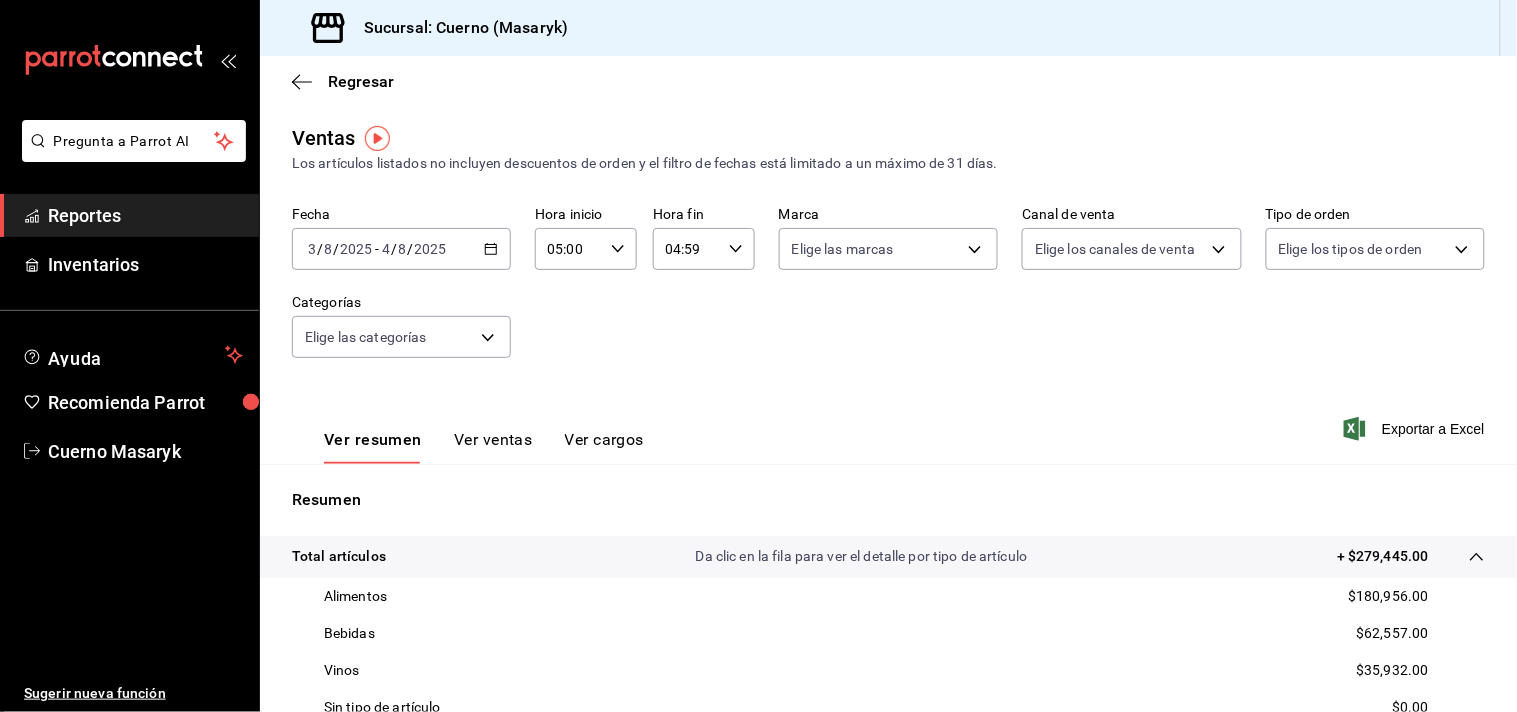 click on "Ver ventas" at bounding box center (493, 447) 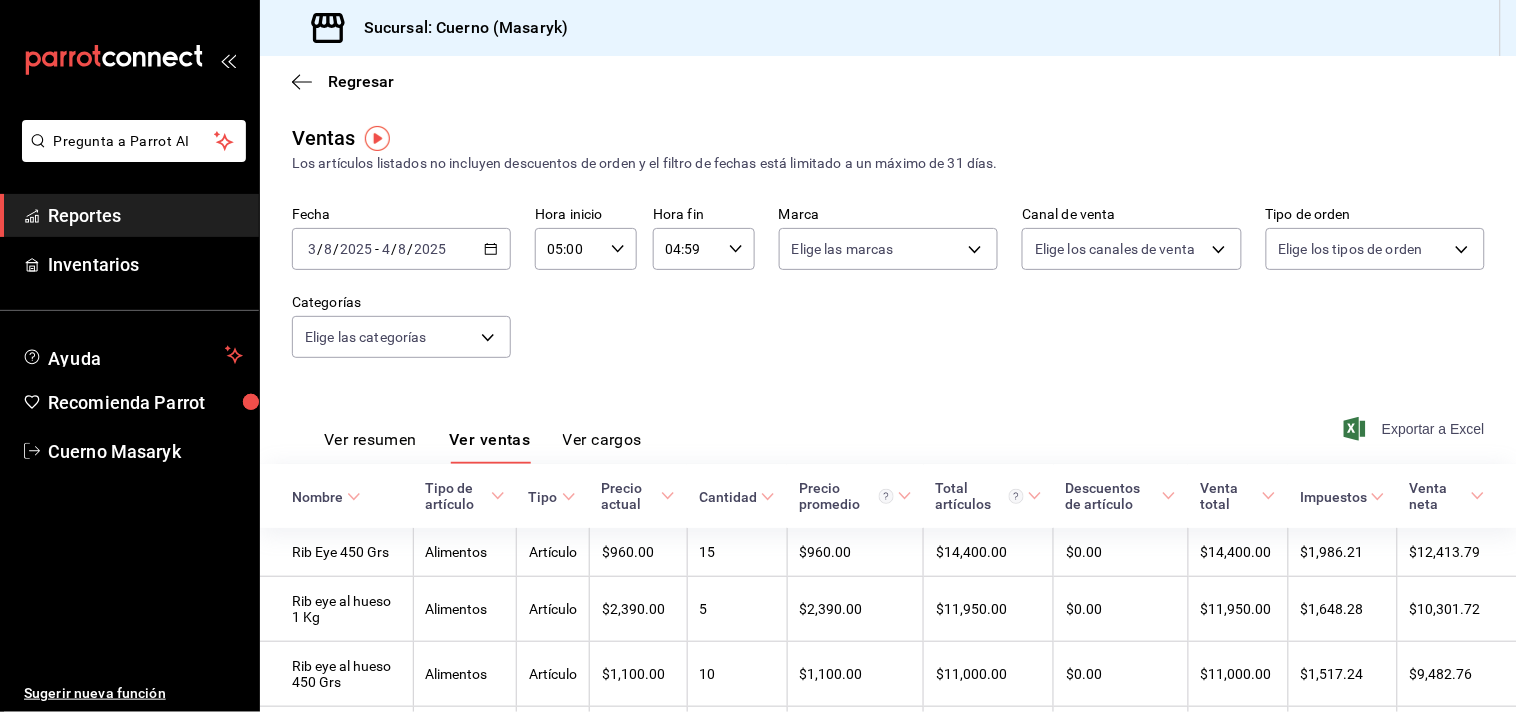 click on "Exportar a Excel" at bounding box center [1416, 429] 